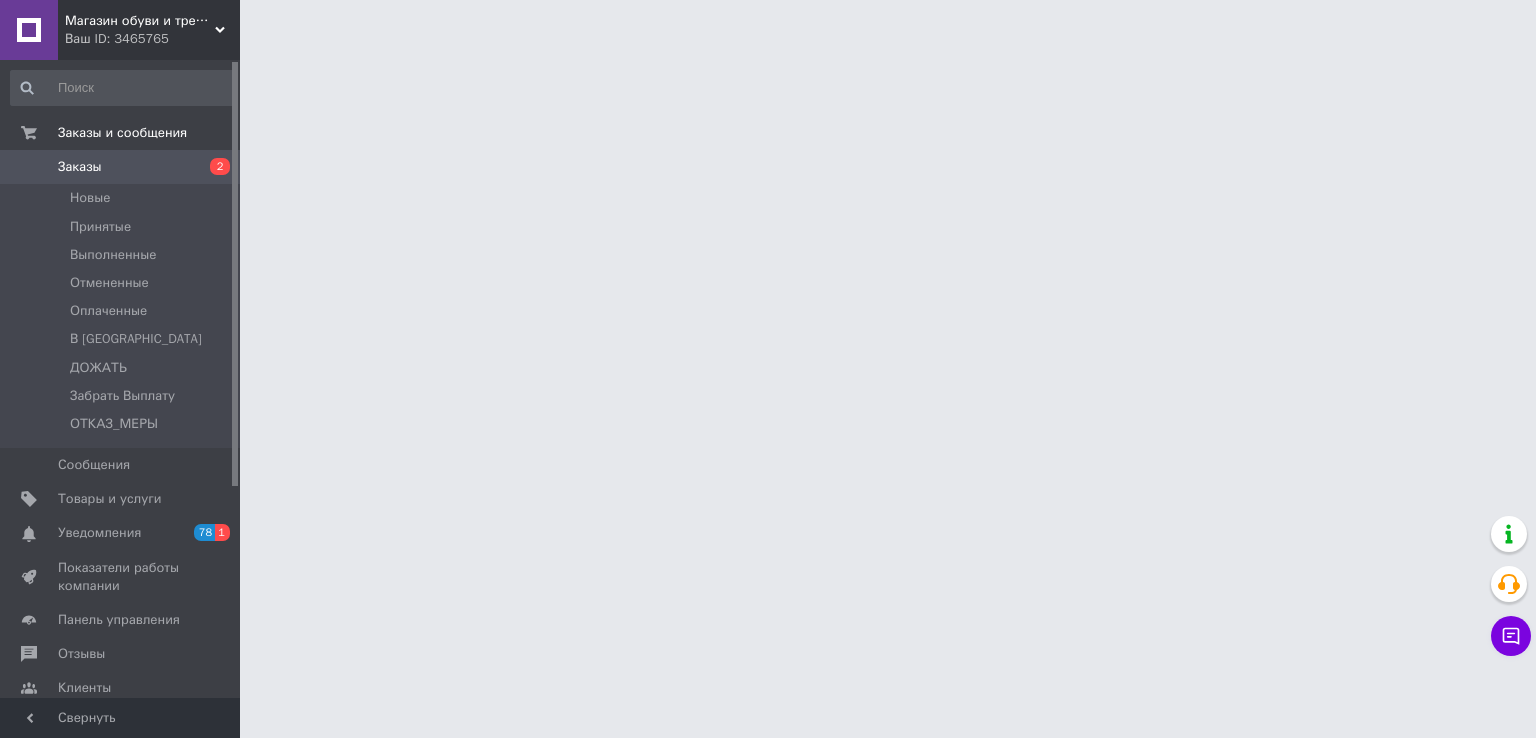 drag, startPoint x: 0, startPoint y: 0, endPoint x: 504, endPoint y: 328, distance: 601.33185 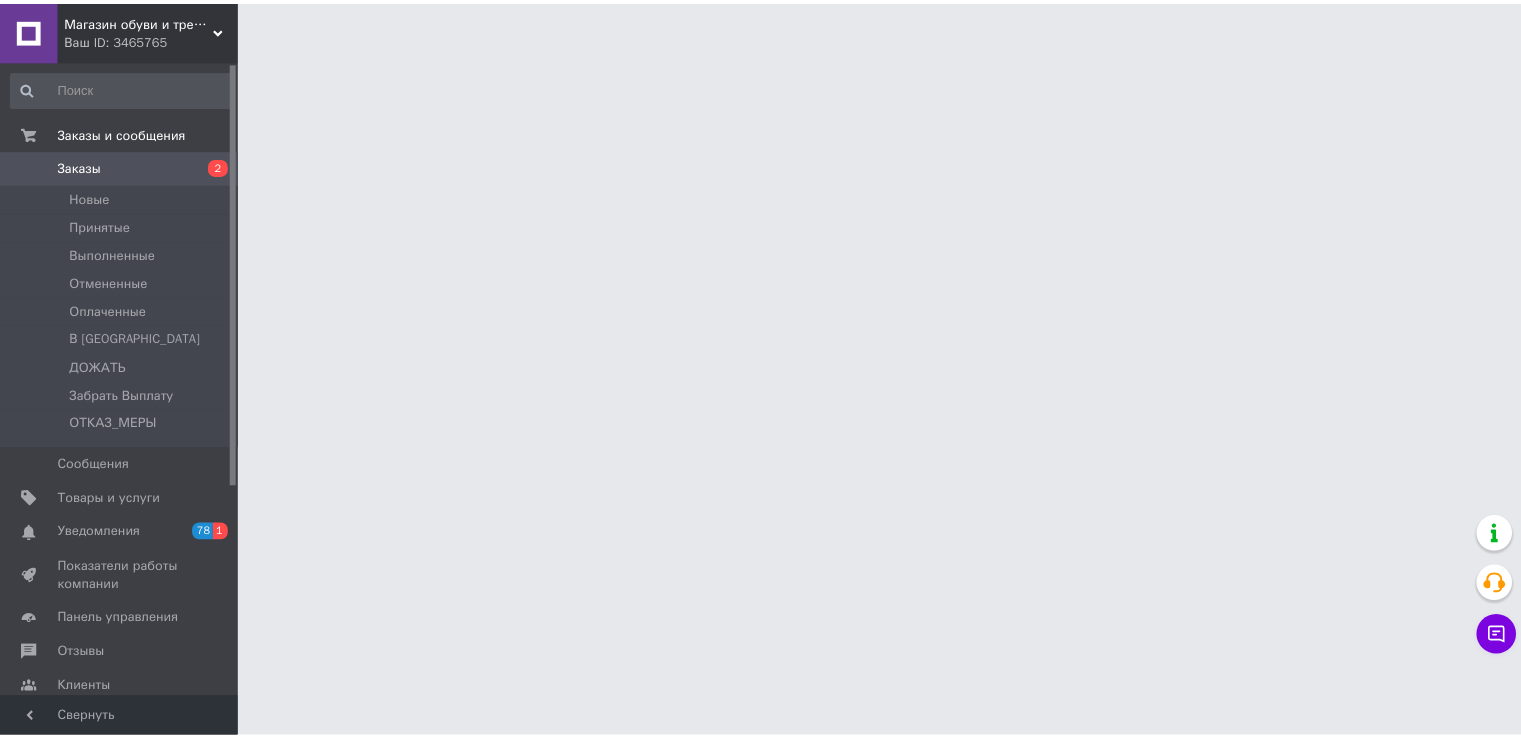 scroll, scrollTop: 0, scrollLeft: 0, axis: both 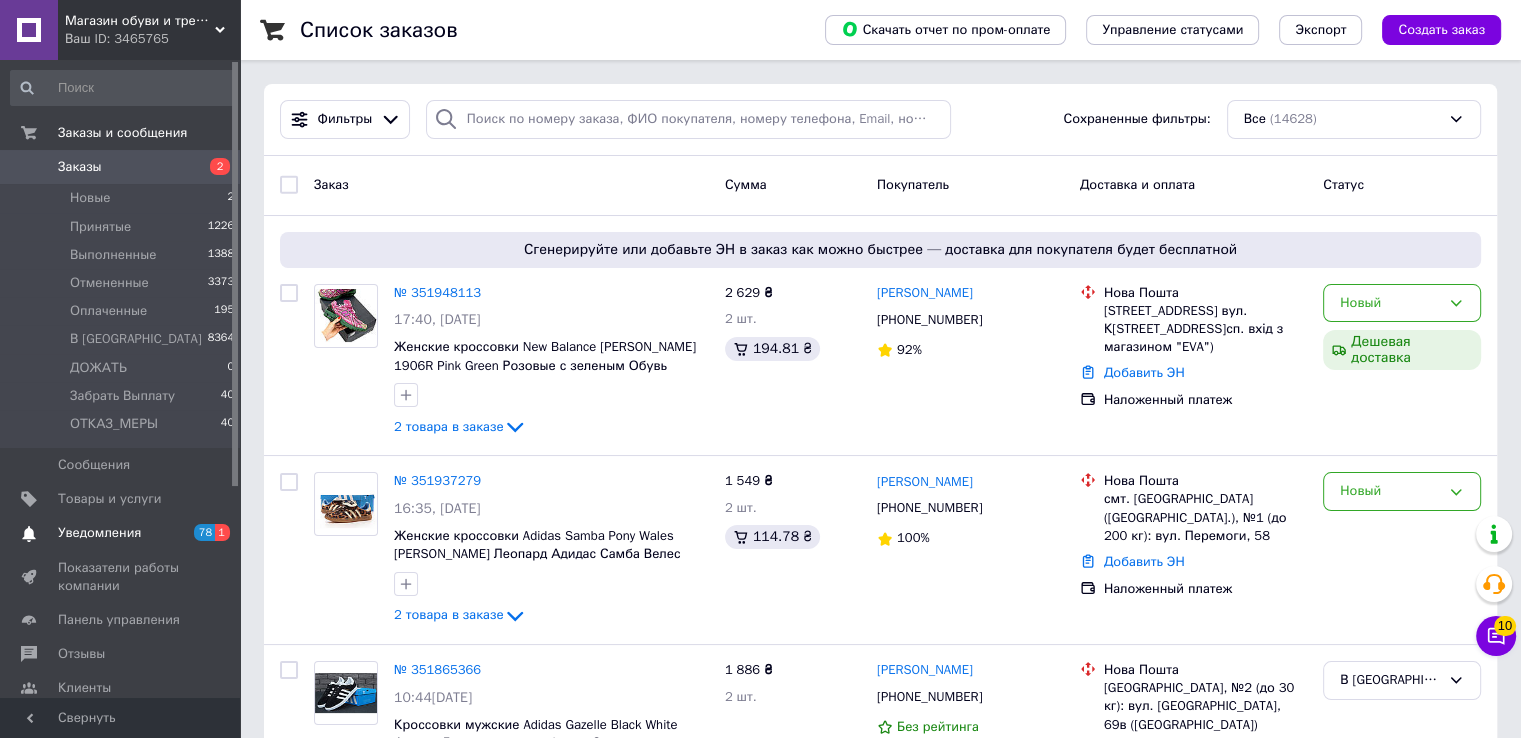 click on "Уведомления" at bounding box center (99, 533) 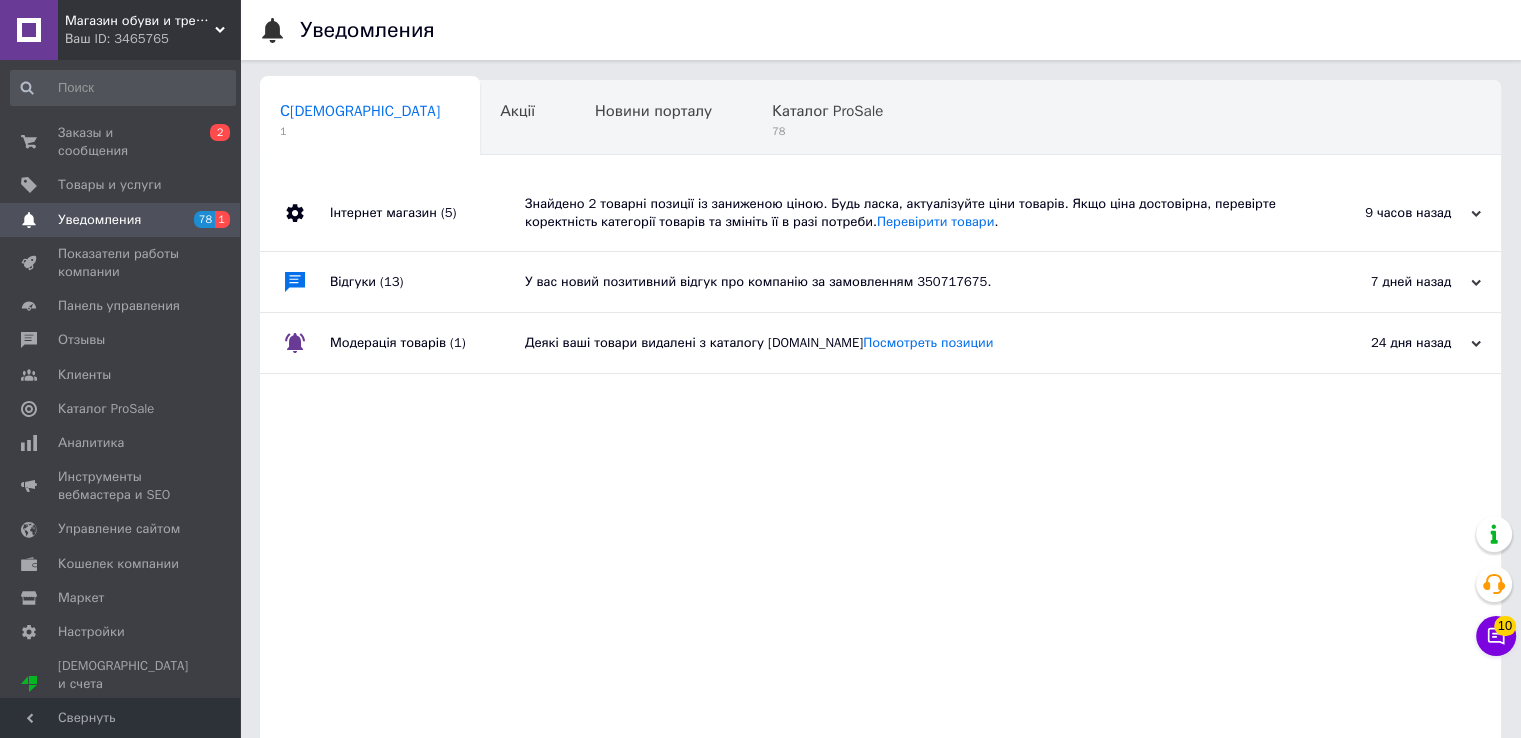 click on "Знайдено 2 товарні позиції із заниженою ціною. Будь ласка, актуалізуйте ціни товарів. Якщо ціна достовірна, перевірте коректність категорії товарів та змініть її в разі потреби.   Перевірити товари ." at bounding box center (903, 213) 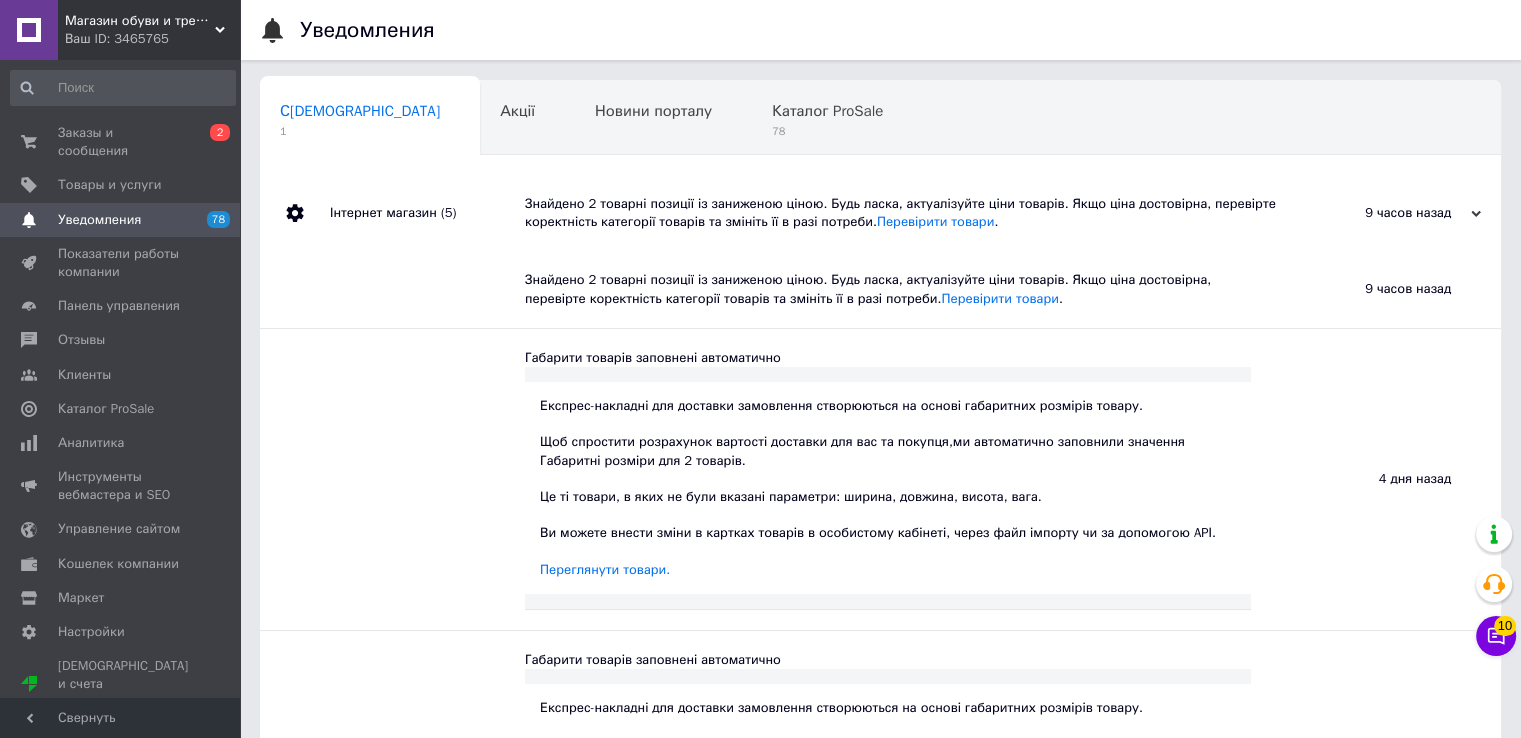 click on "Знайдено 2 товарні позиції із заниженою ціною. Будь ласка, актуалізуйте ціни товарів. Якщо ціна достовірна, перевірте коректність категорії товарів та змініть її в разі потреби.   Перевірити товари ." at bounding box center [903, 213] 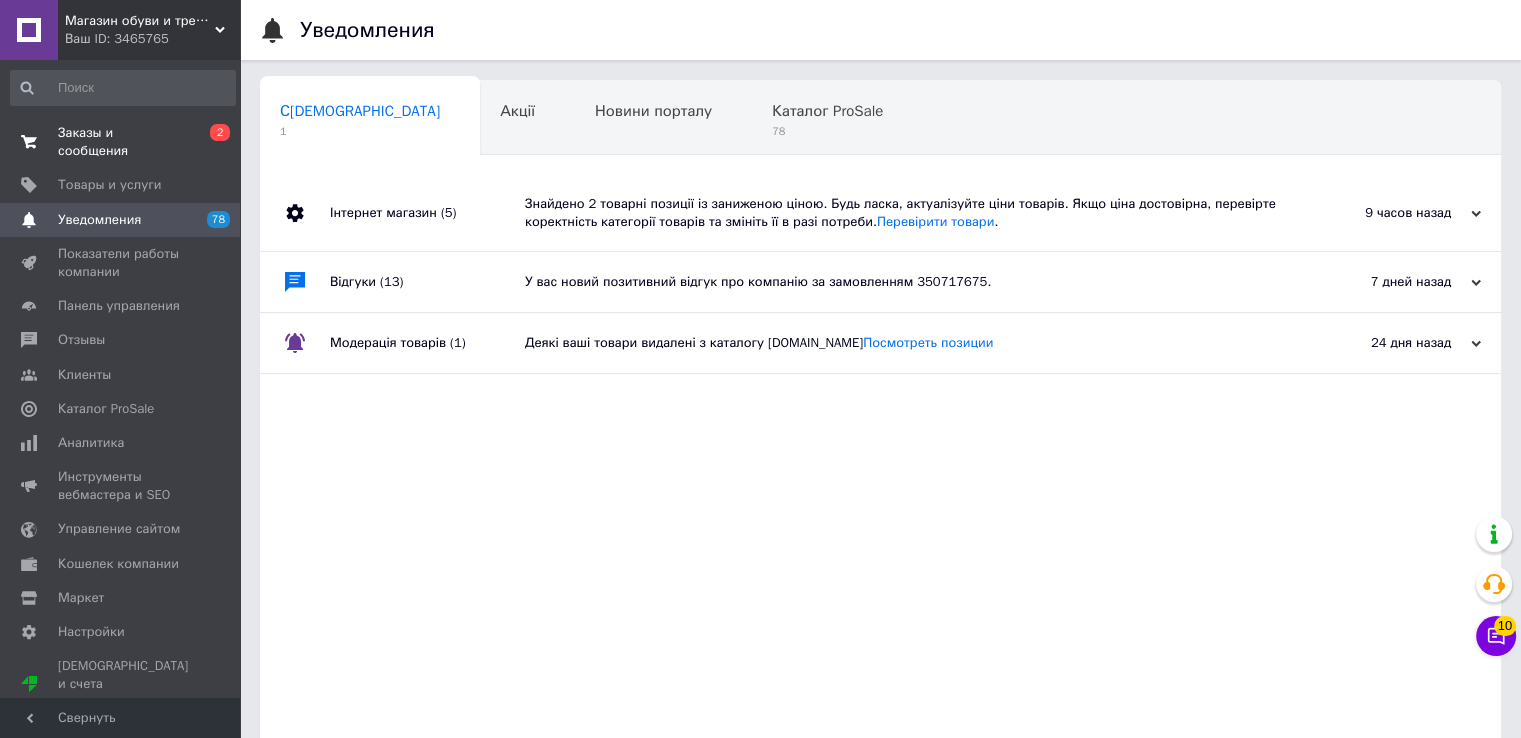 click on "Заказы и сообщения" at bounding box center (121, 142) 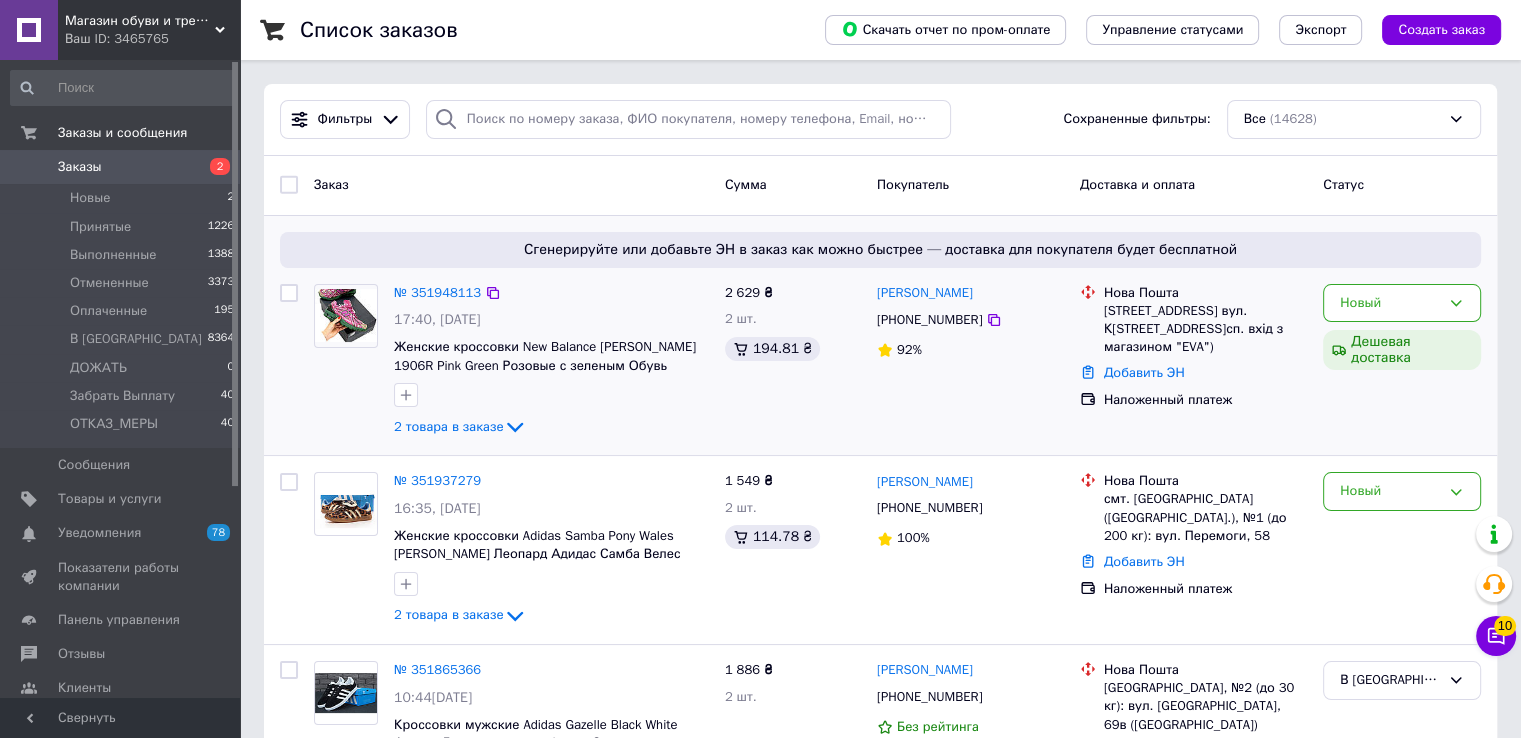 scroll, scrollTop: 333, scrollLeft: 0, axis: vertical 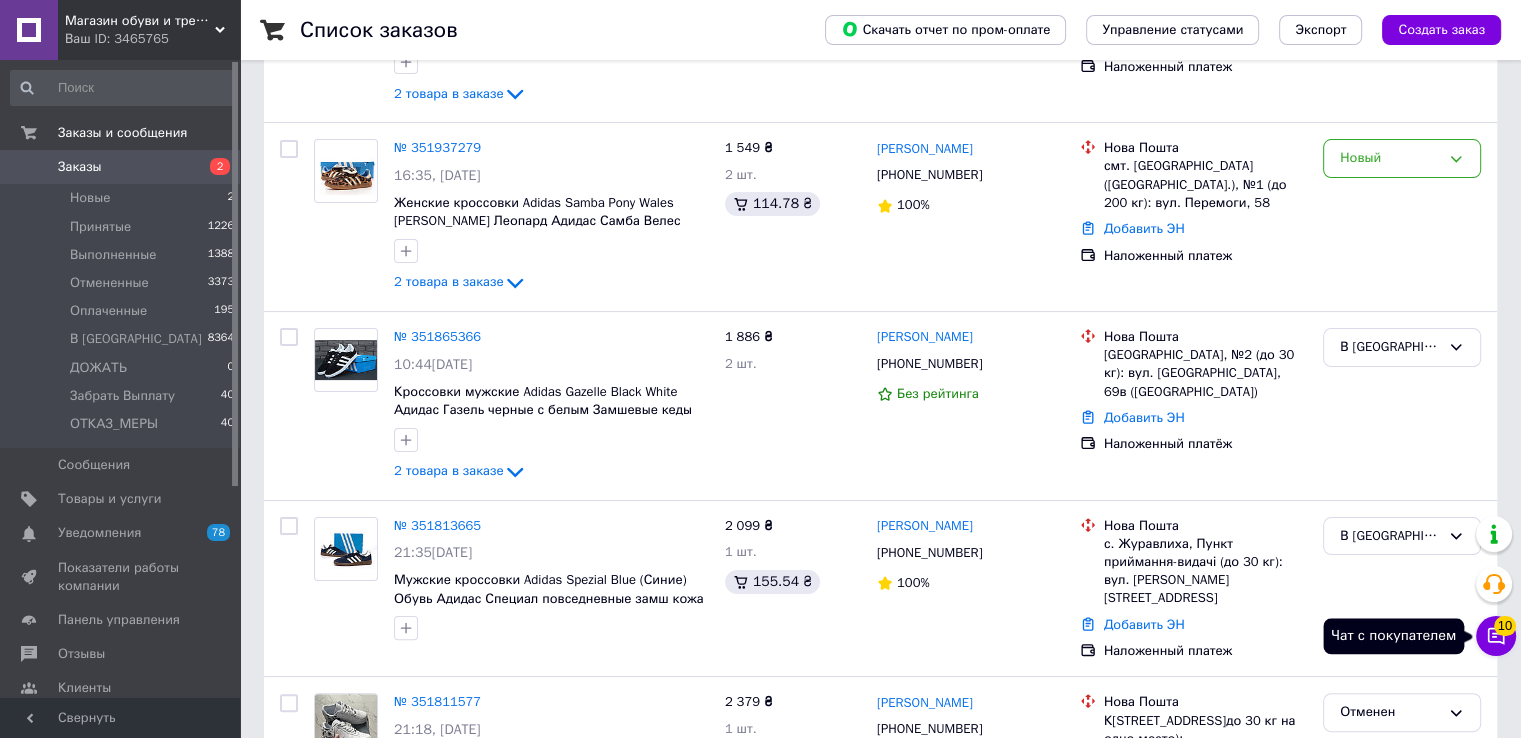 click on "10" at bounding box center (1505, 626) 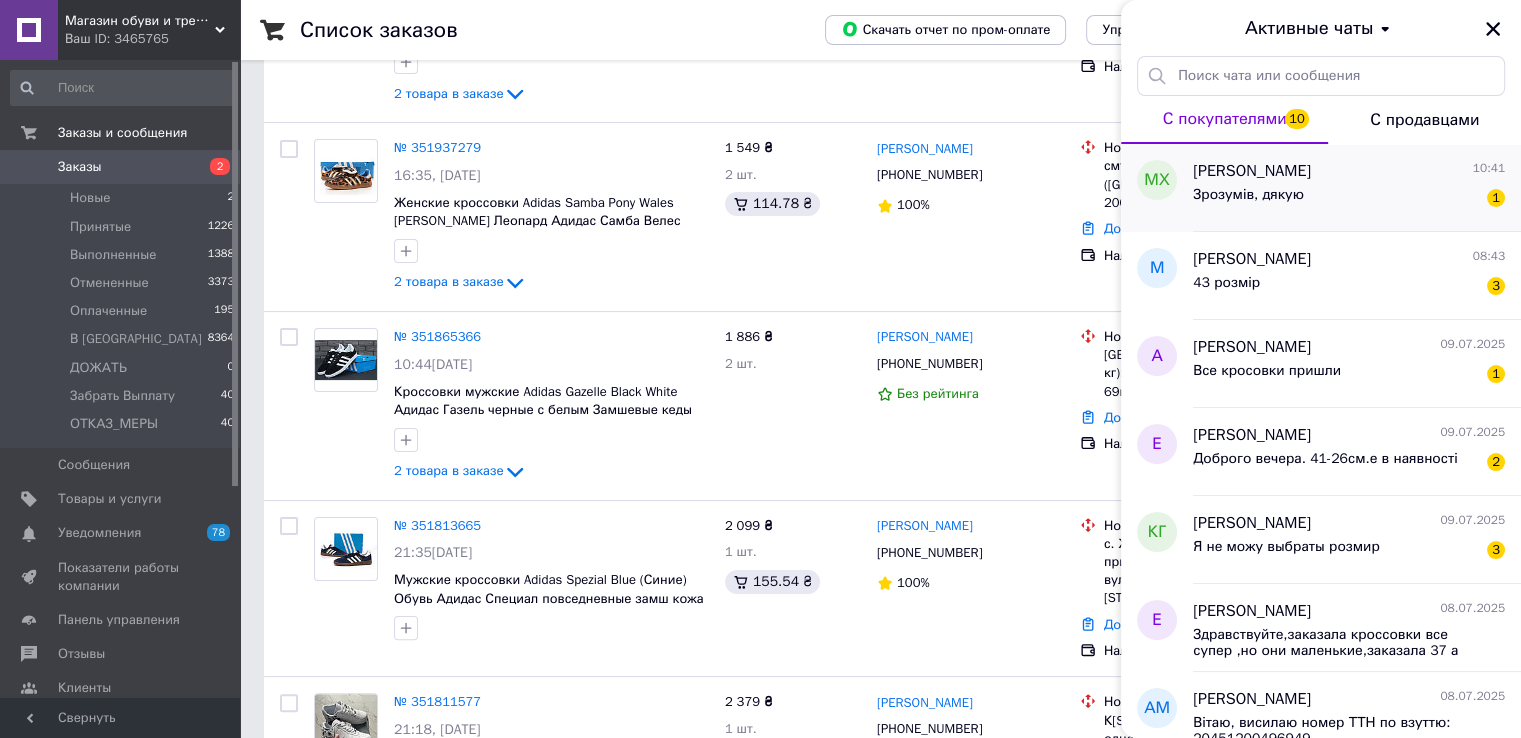 click on "Микола Холод 10:41 Зрозумів, дякую 1" at bounding box center [1357, 188] 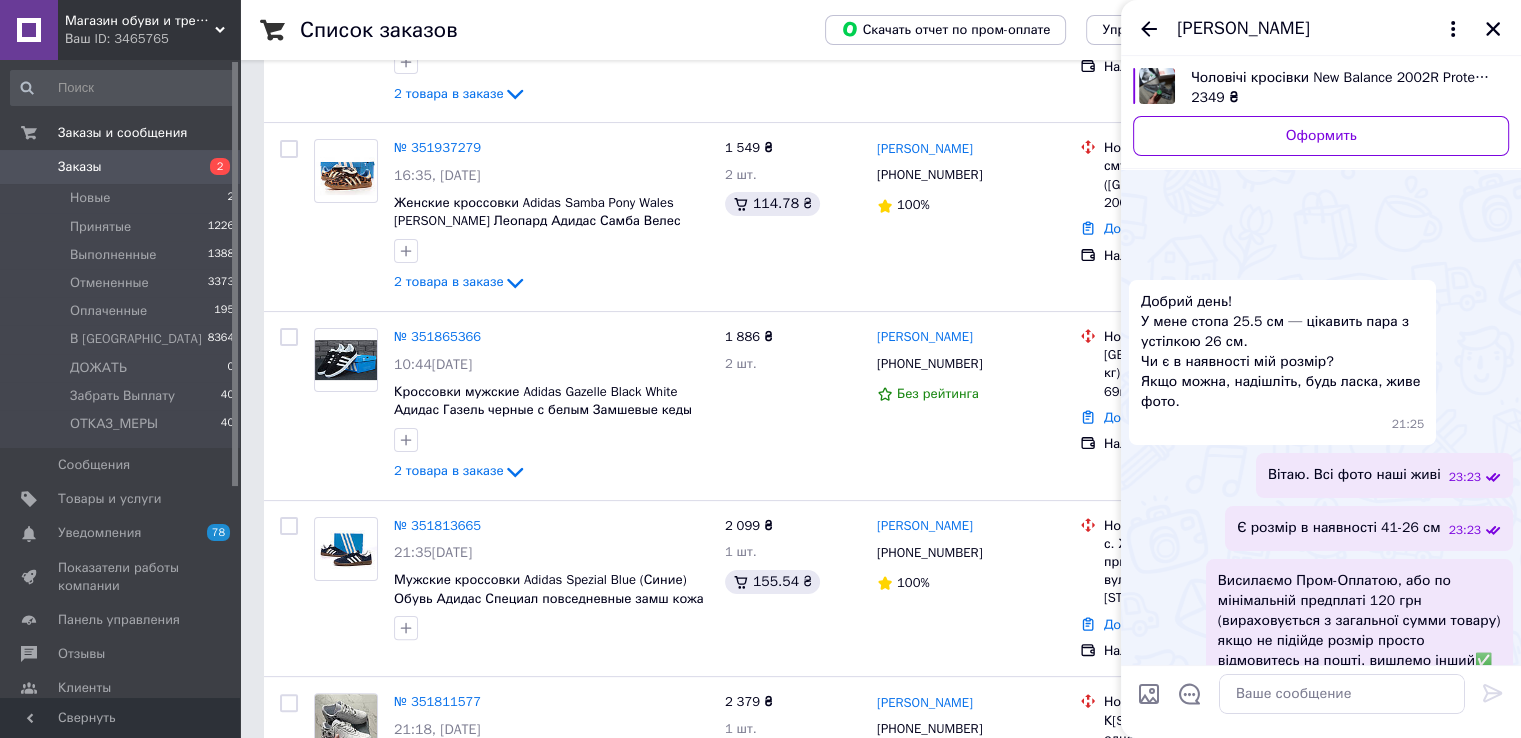 scroll, scrollTop: 2692, scrollLeft: 0, axis: vertical 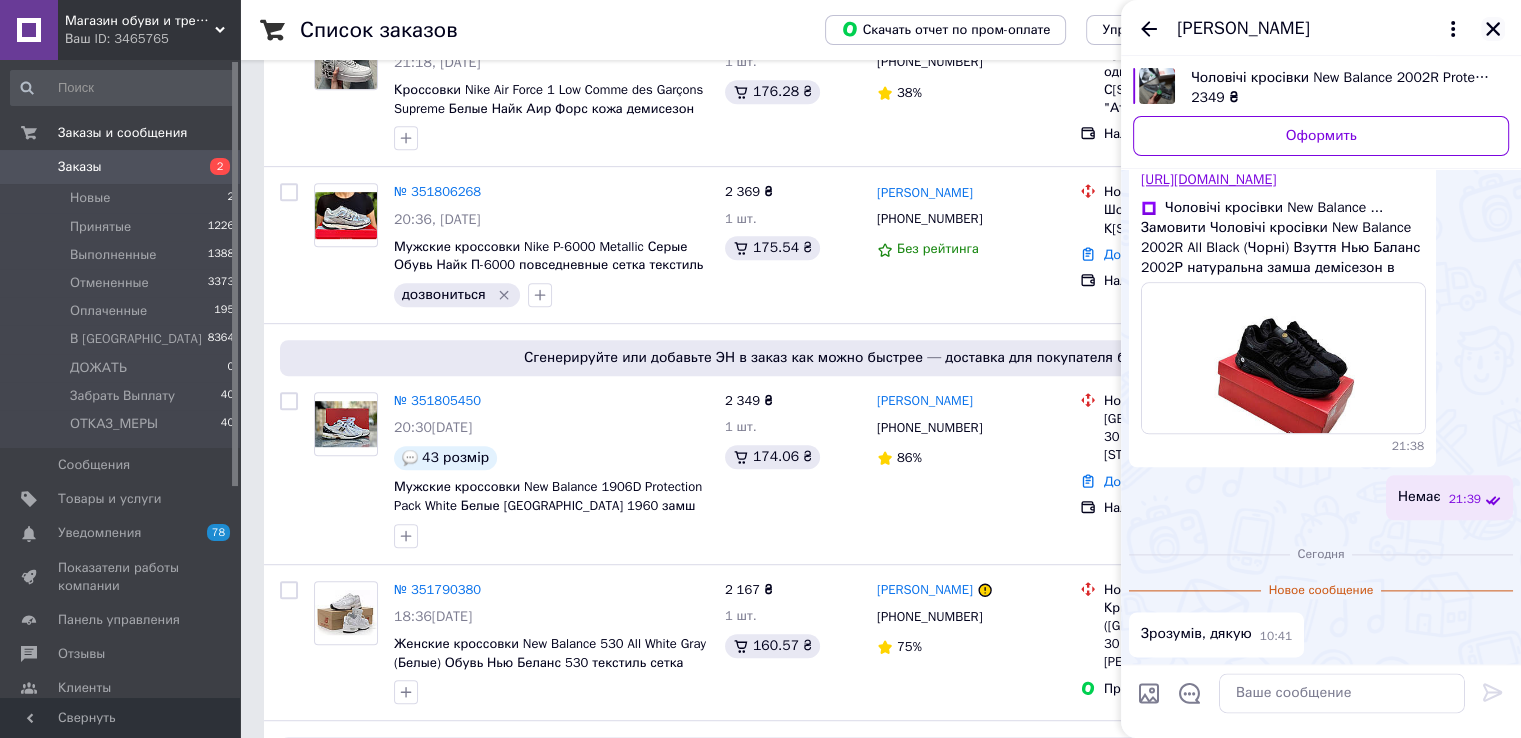 click 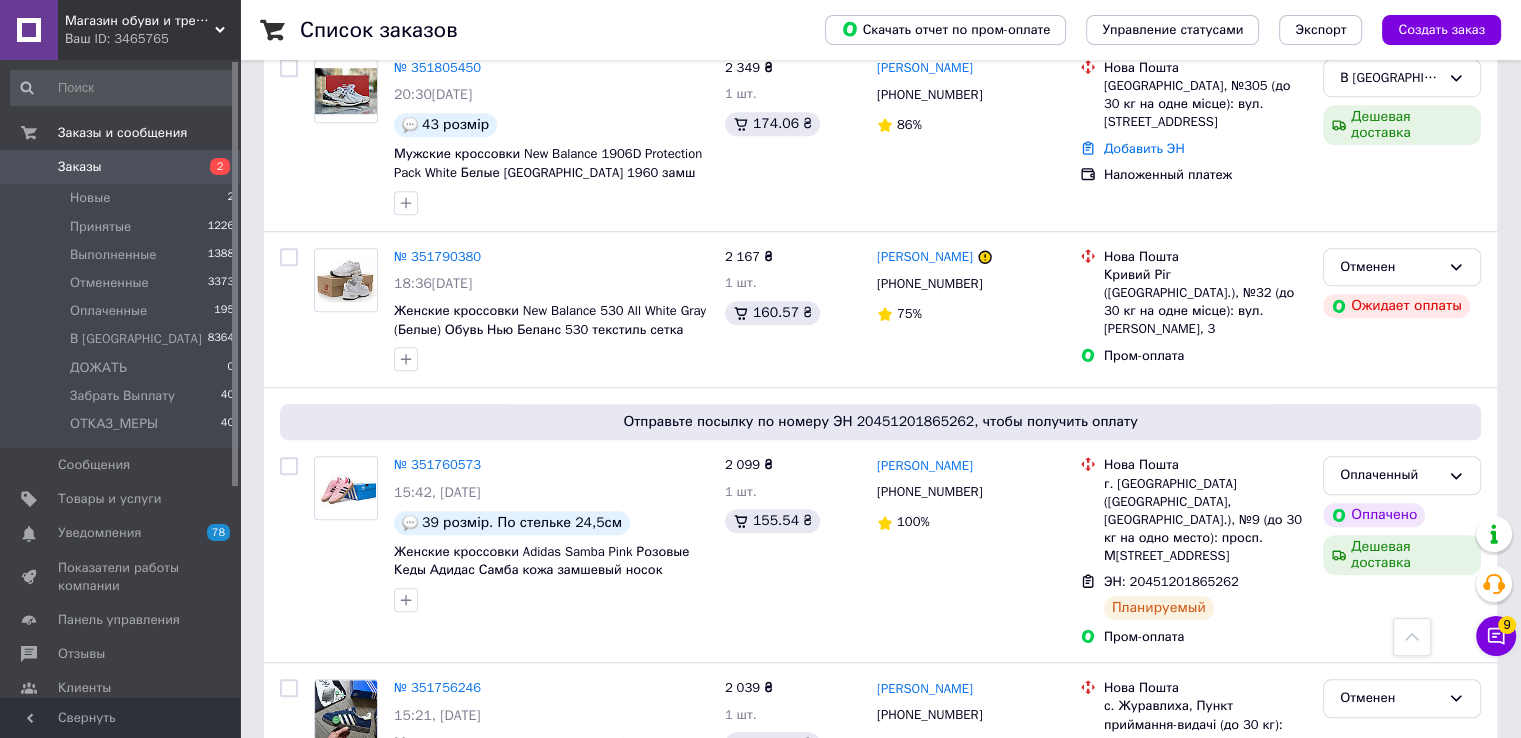 scroll, scrollTop: 1666, scrollLeft: 0, axis: vertical 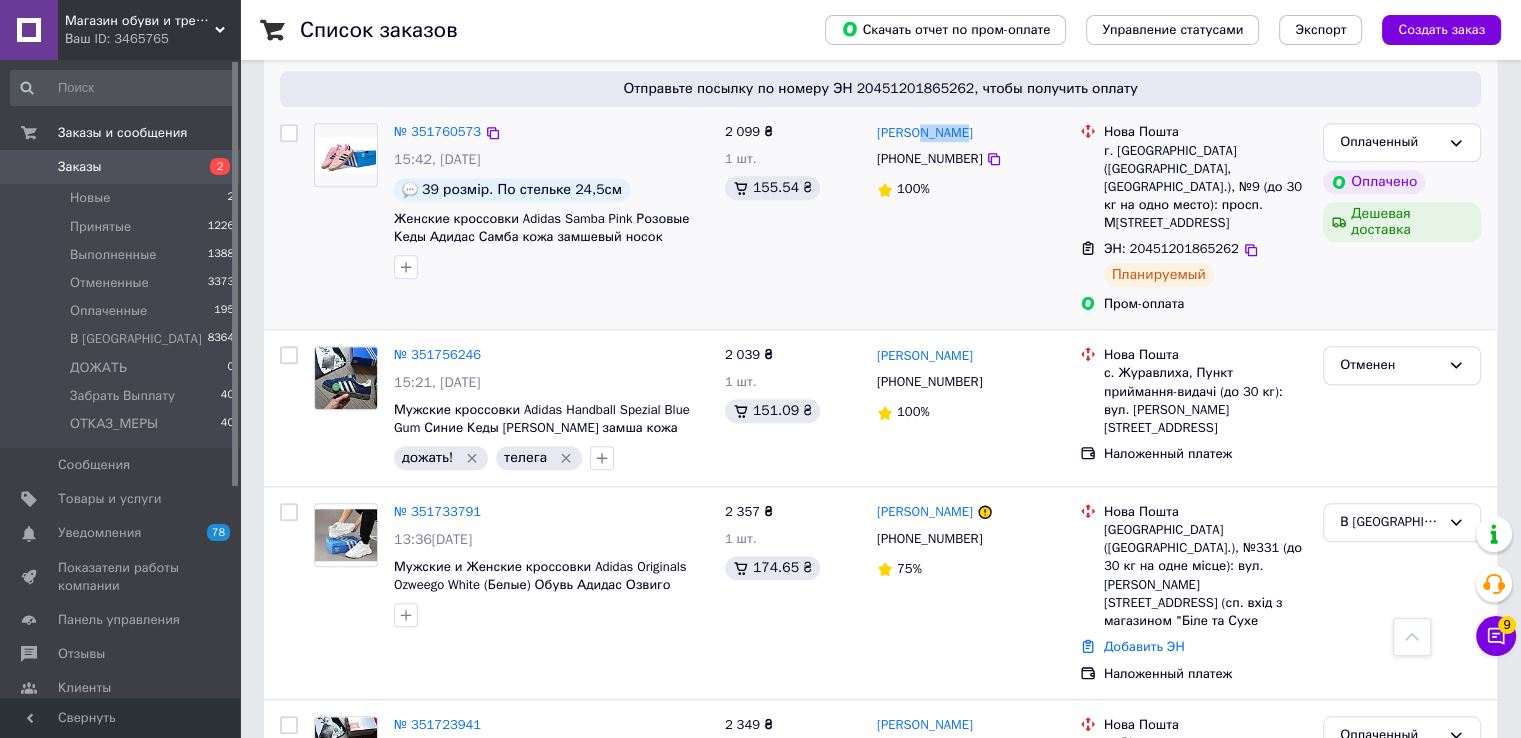 drag, startPoint x: 961, startPoint y: 117, endPoint x: 916, endPoint y: 125, distance: 45.705578 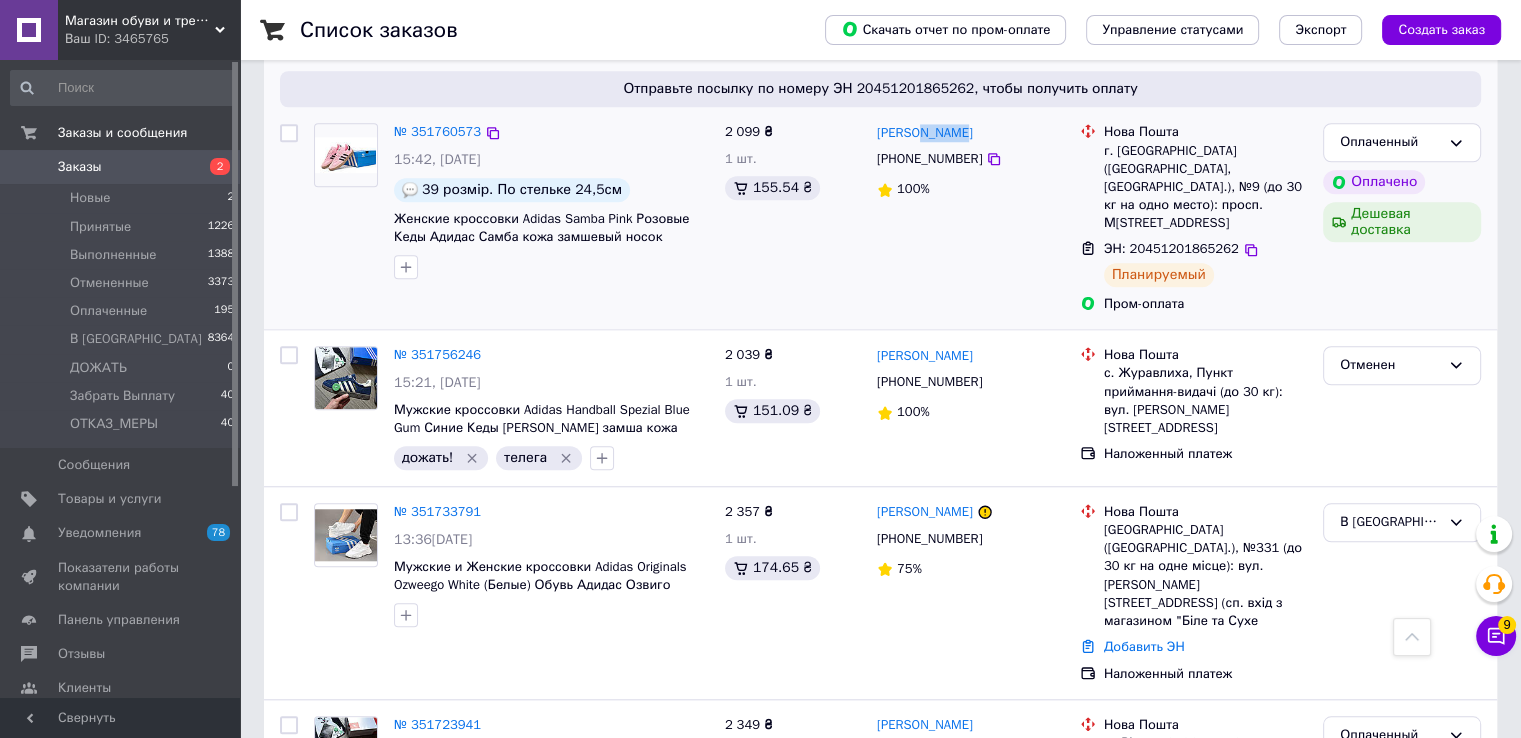 click on "Павло Касьян" at bounding box center [970, 132] 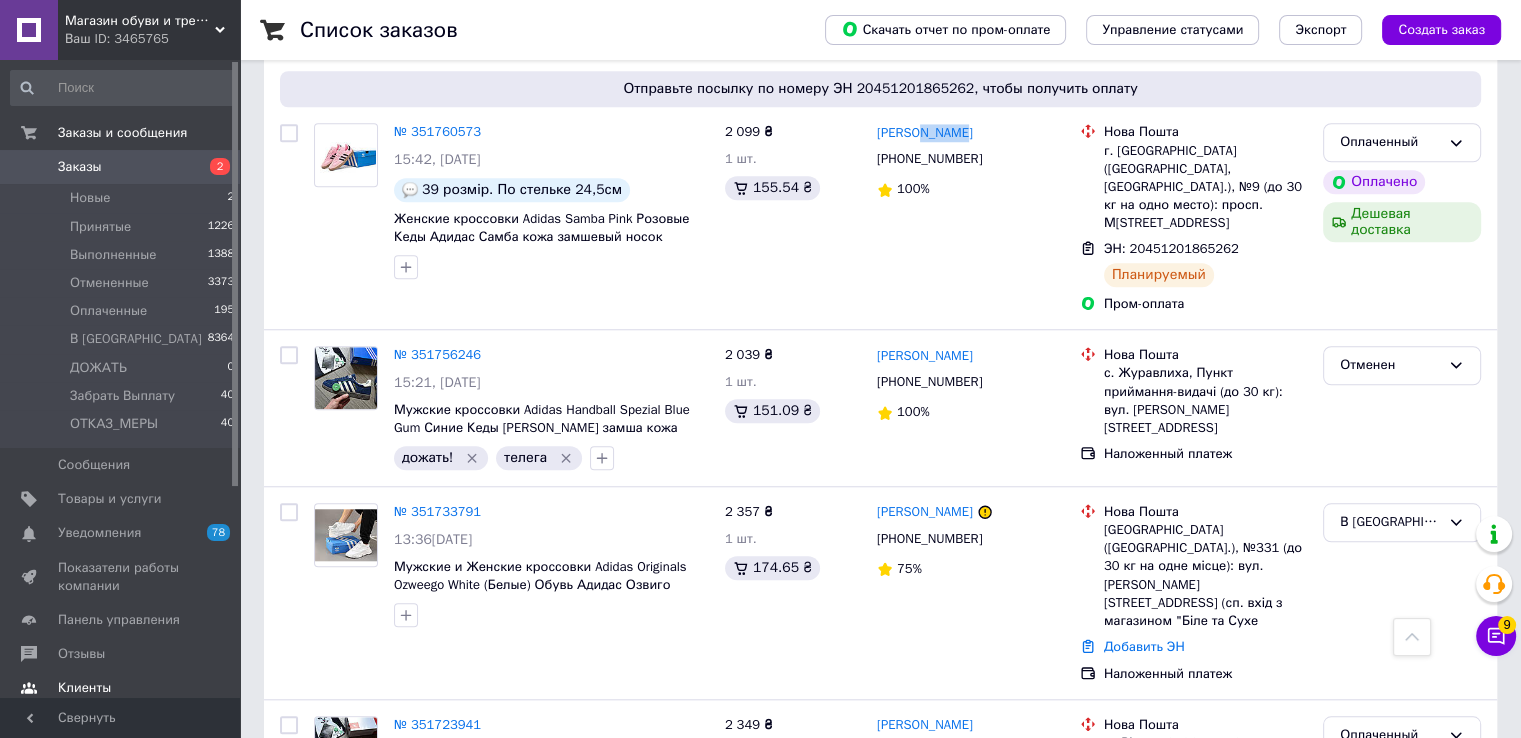 copy on "Касьян" 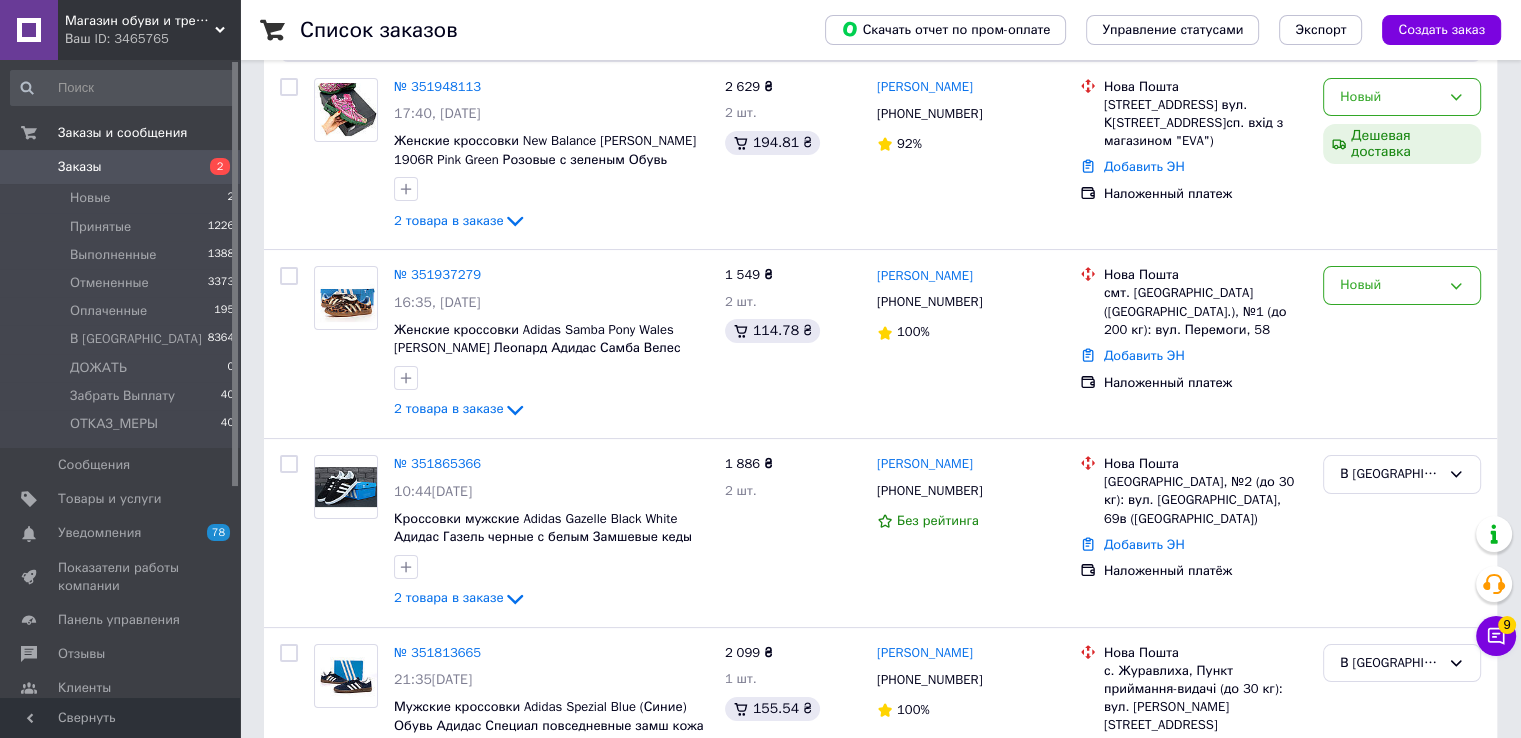 scroll, scrollTop: 0, scrollLeft: 0, axis: both 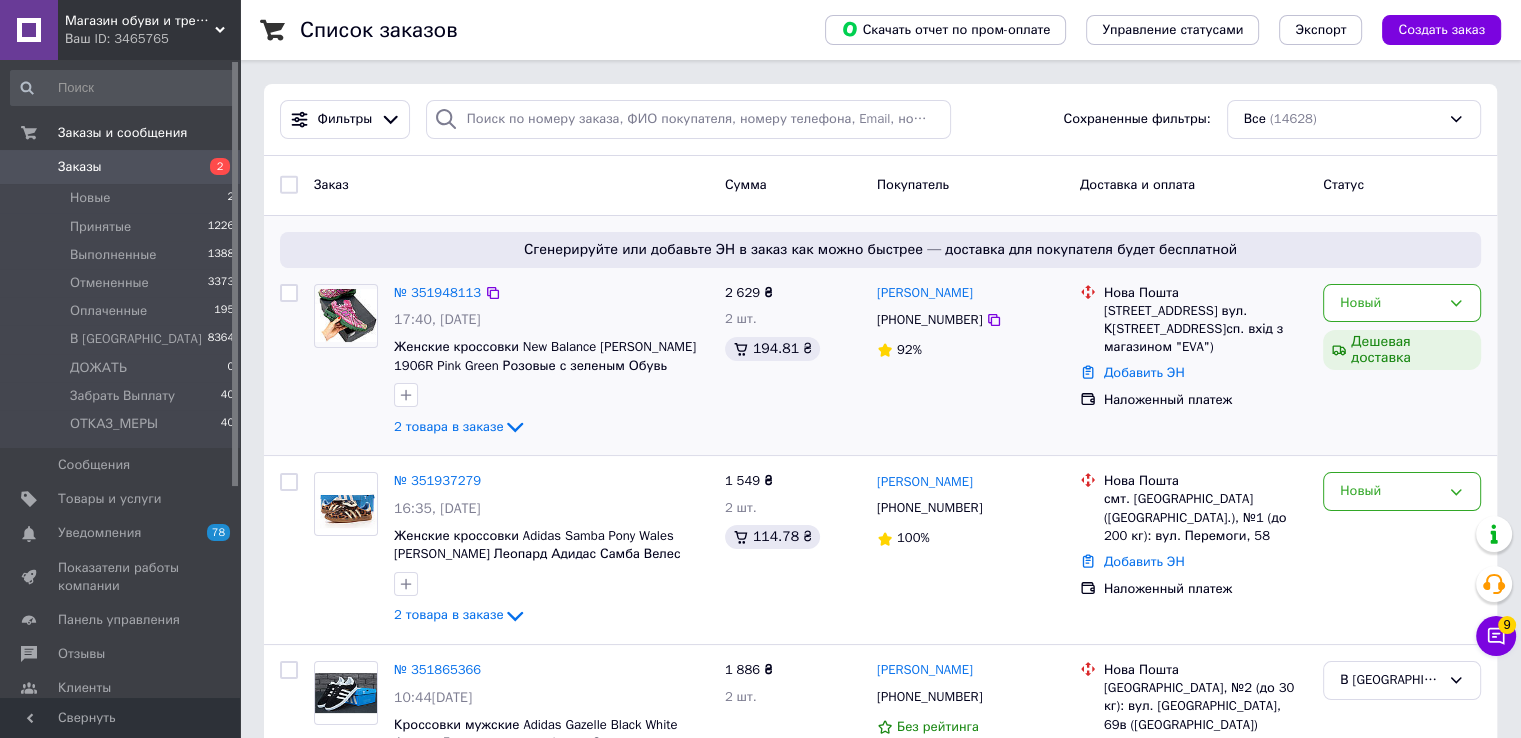 click on "Нова Пошта Дружківка, №1 : вул. Космонавтів, 50 (сп. вхід з магазином "EVA") Добавить ЭН Наложенный платеж" at bounding box center [1193, 362] 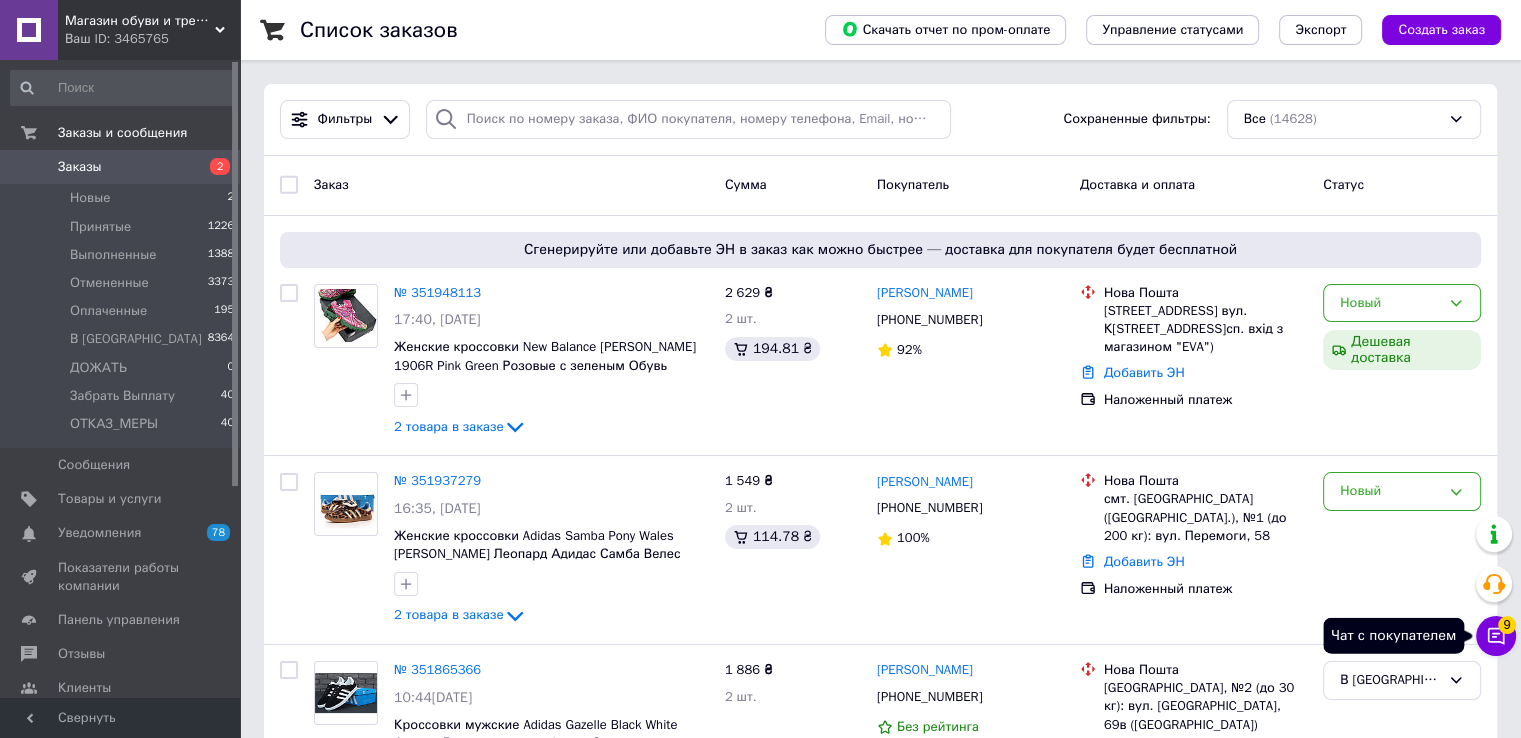 click on "Чат с покупателем 9" at bounding box center (1496, 636) 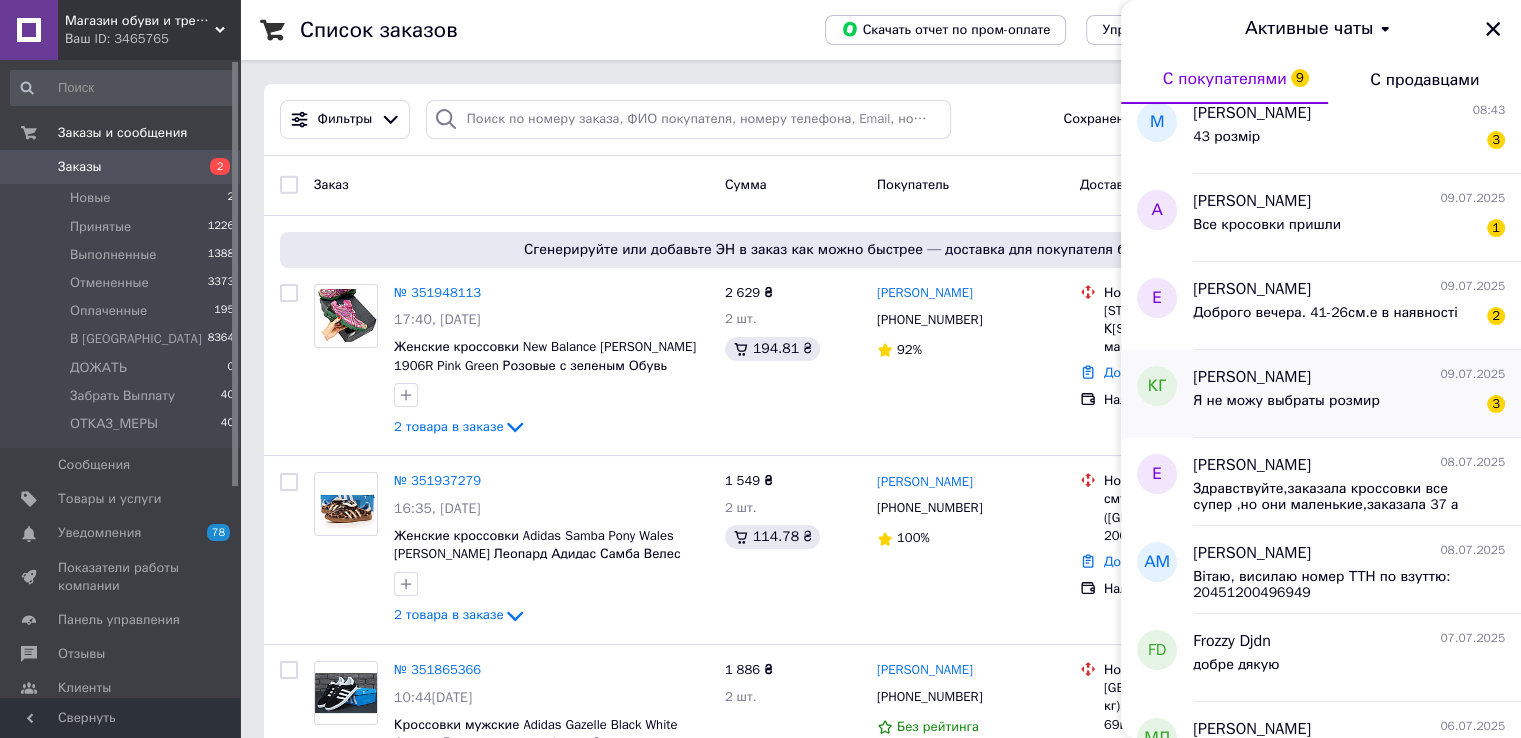 scroll, scrollTop: 80, scrollLeft: 0, axis: vertical 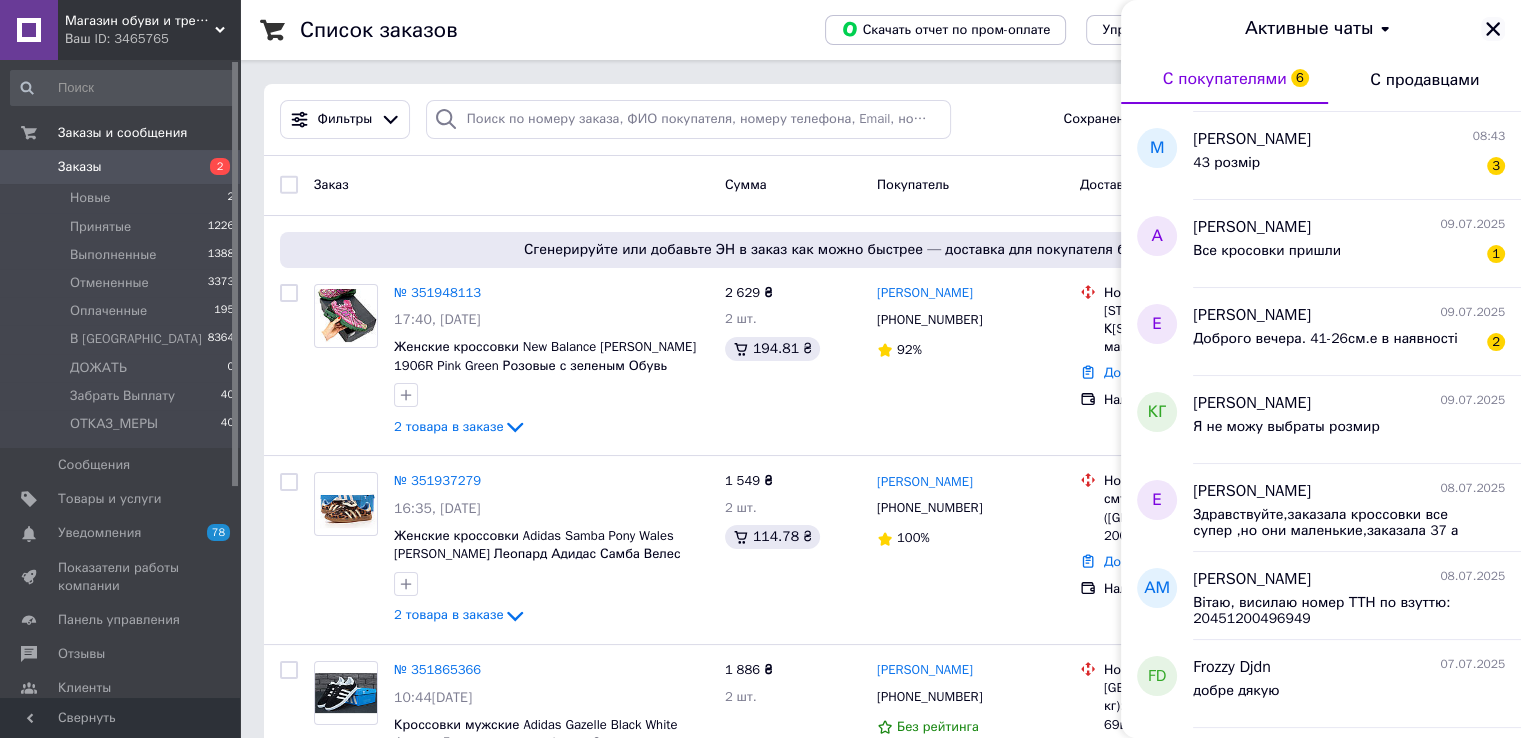 click 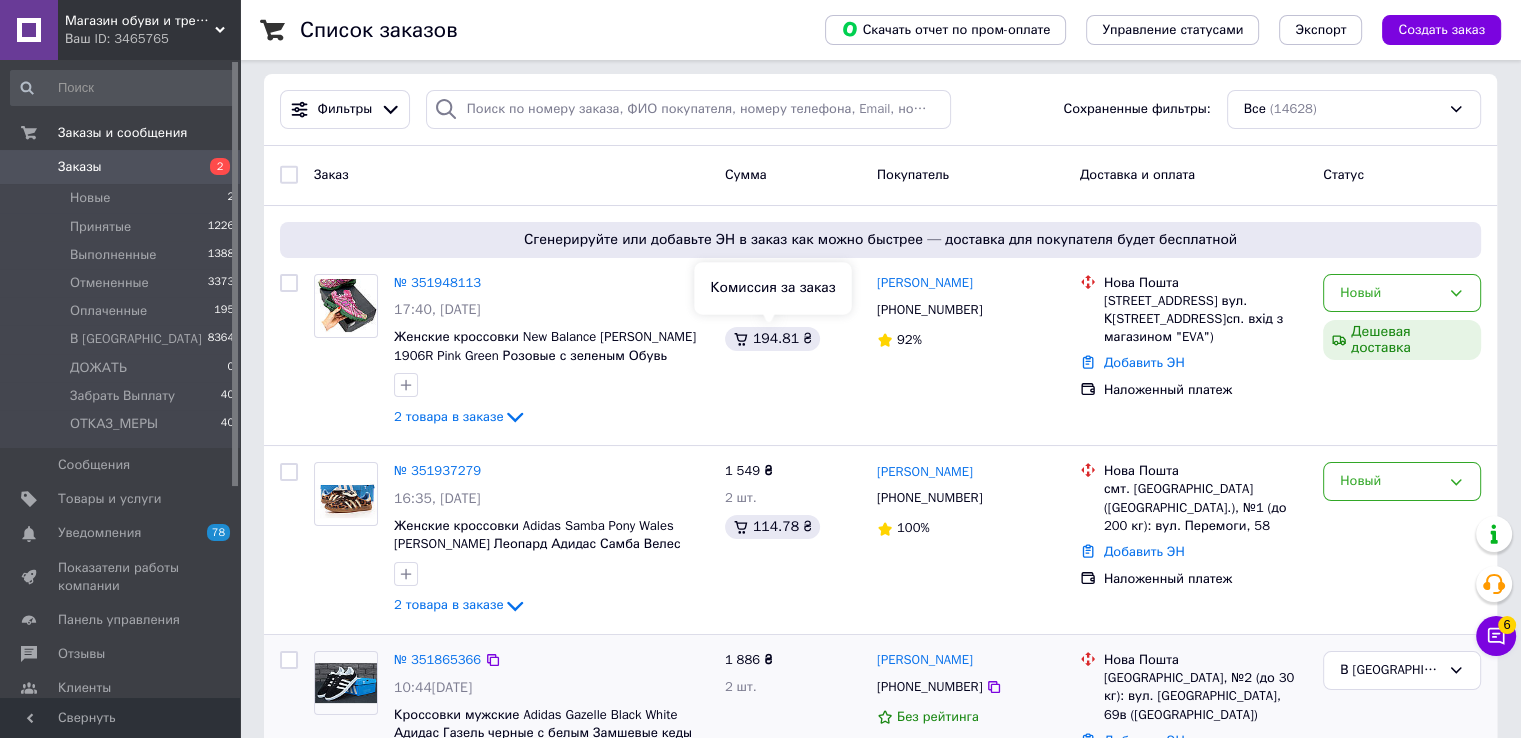 scroll, scrollTop: 0, scrollLeft: 0, axis: both 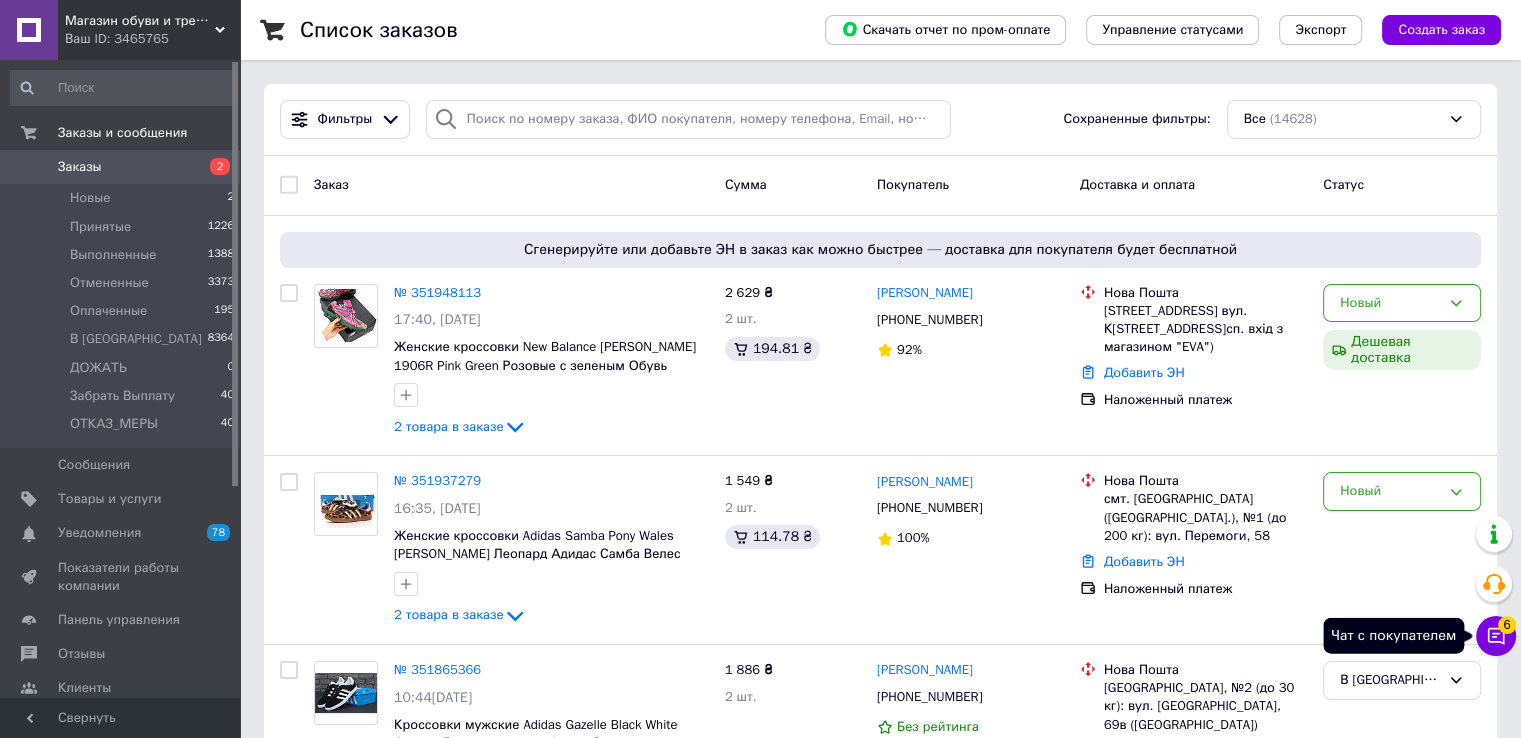 click 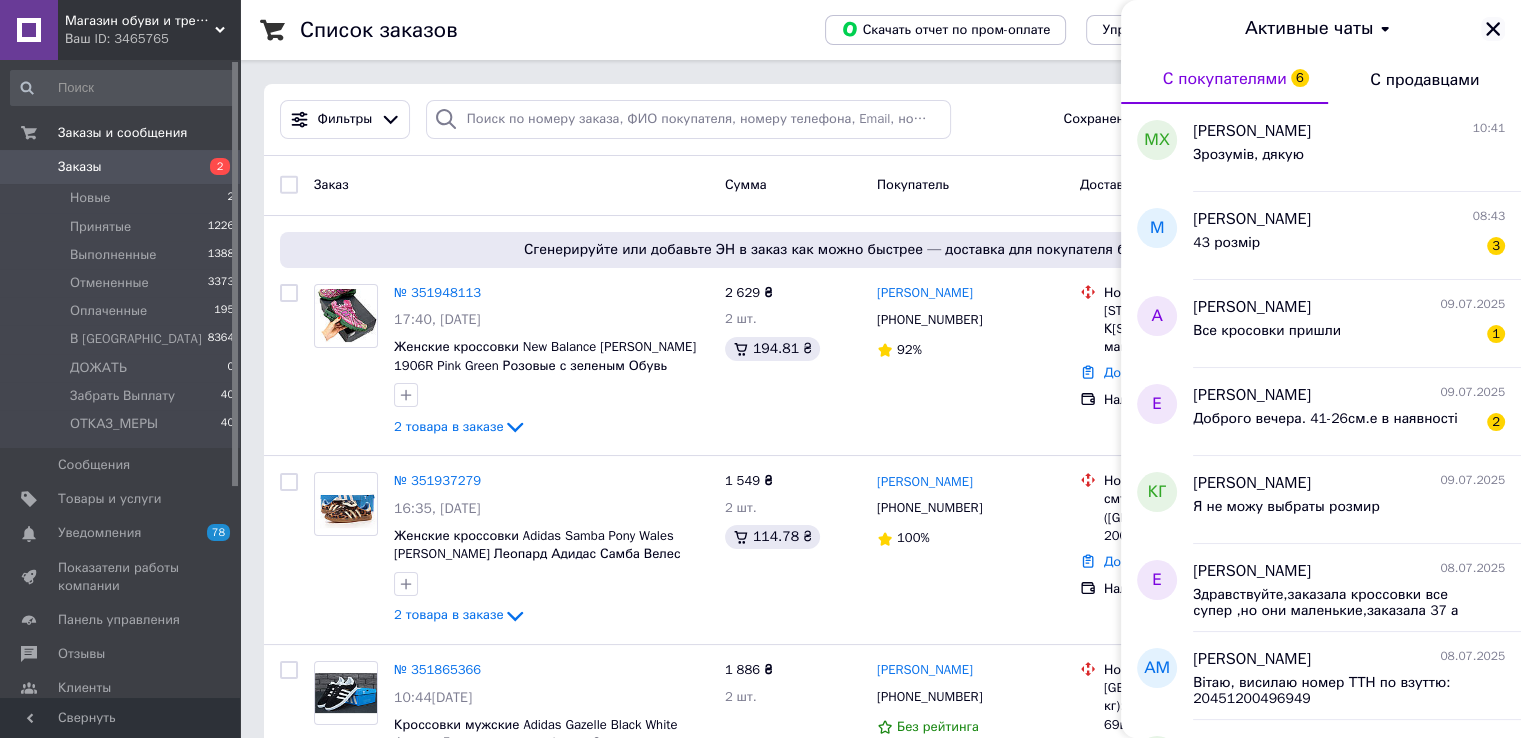 click 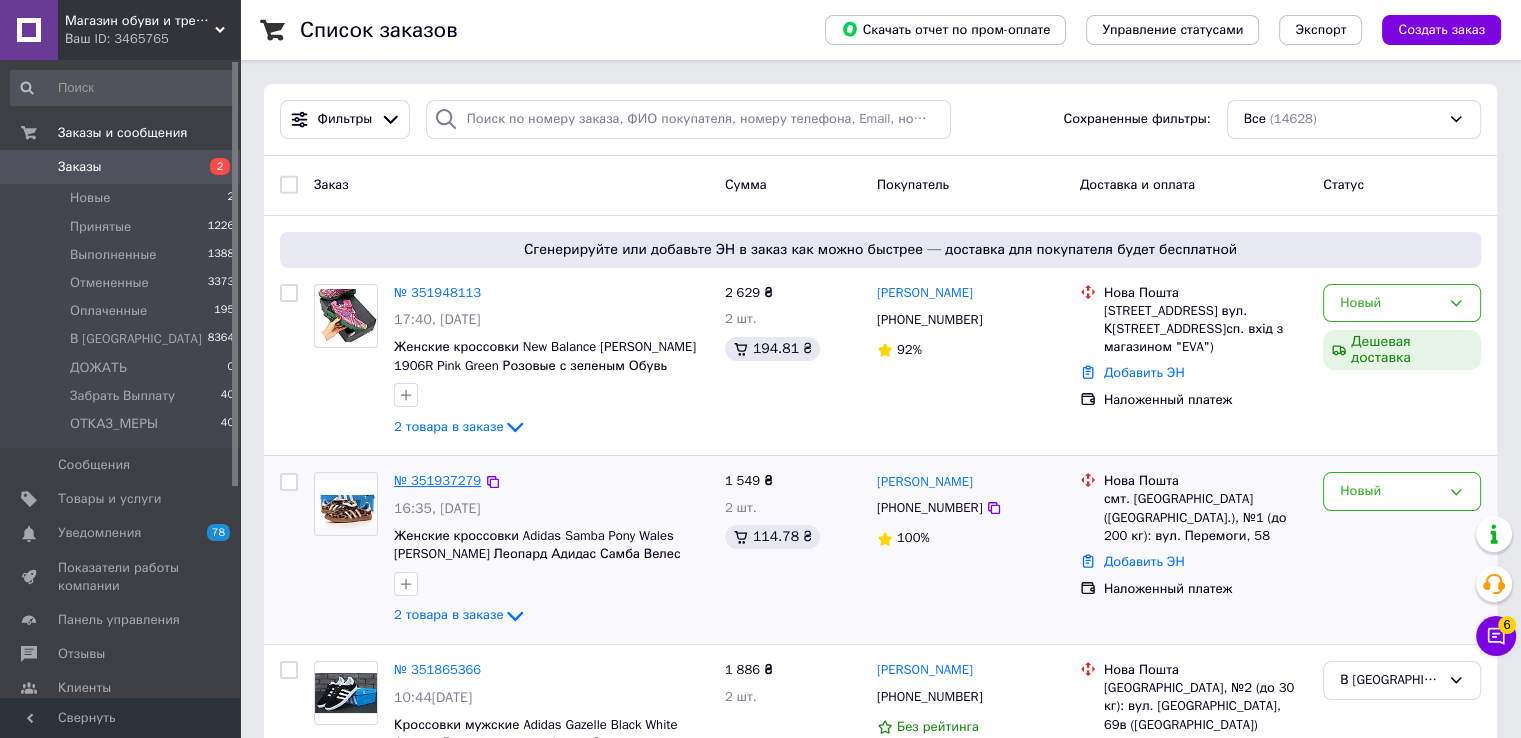 click on "№ 351937279" at bounding box center [437, 480] 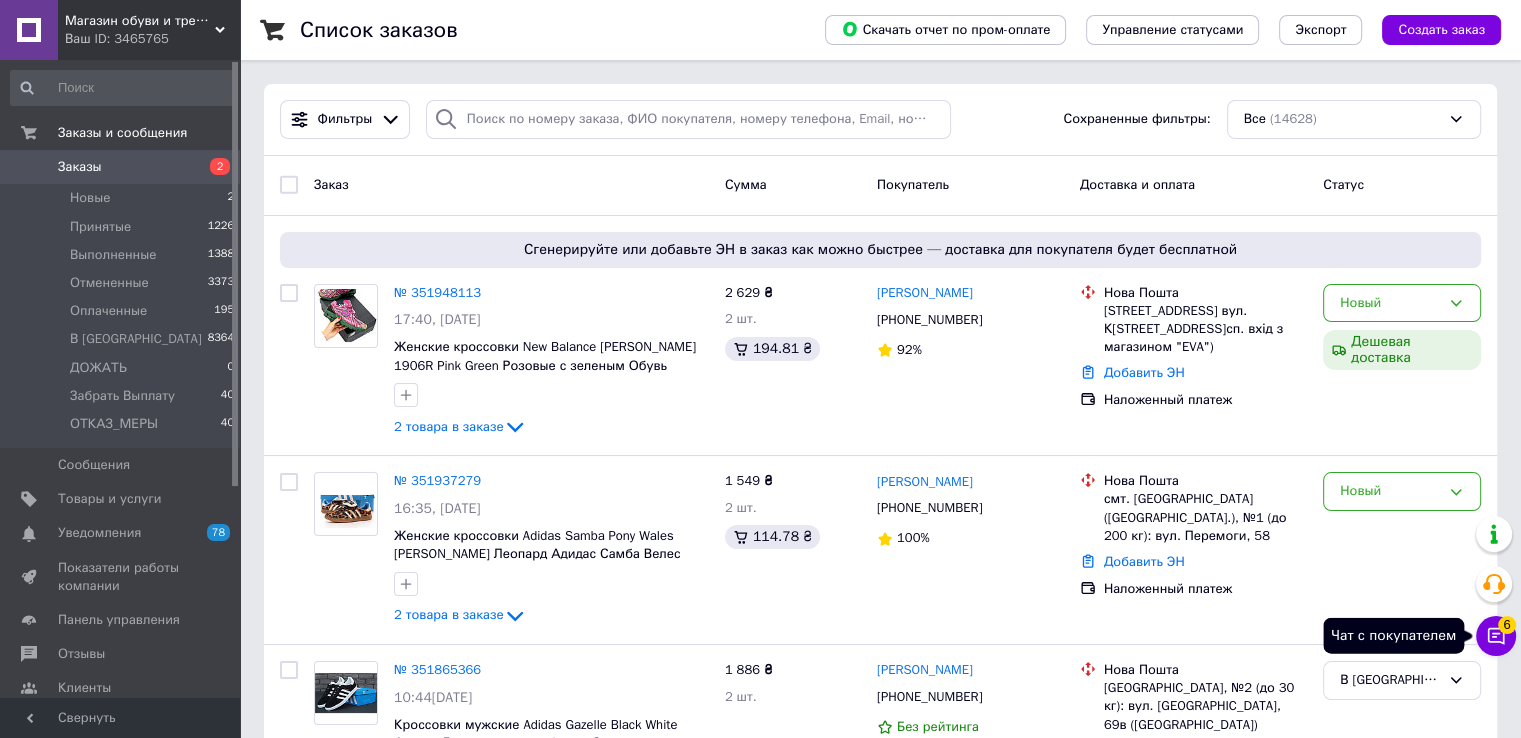 click 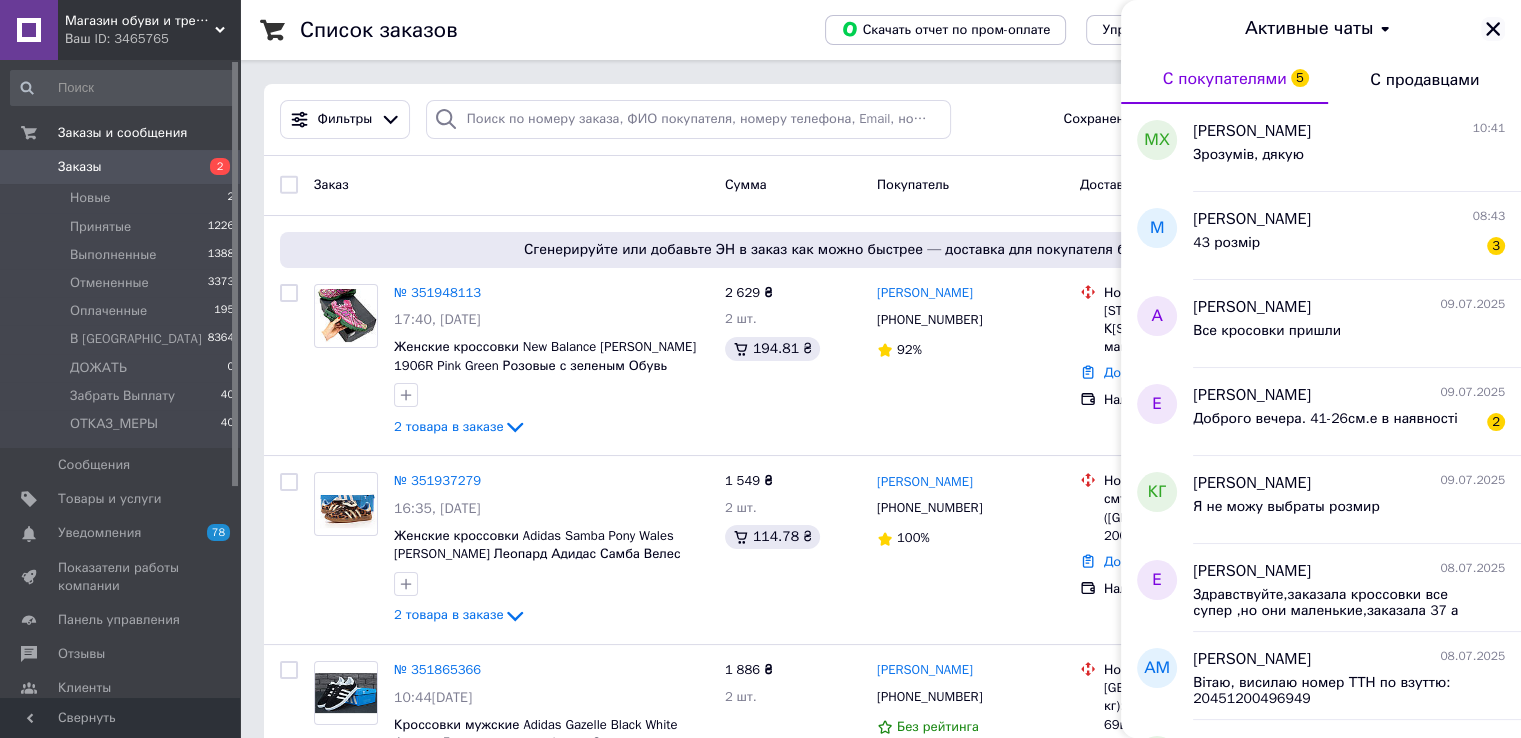 click 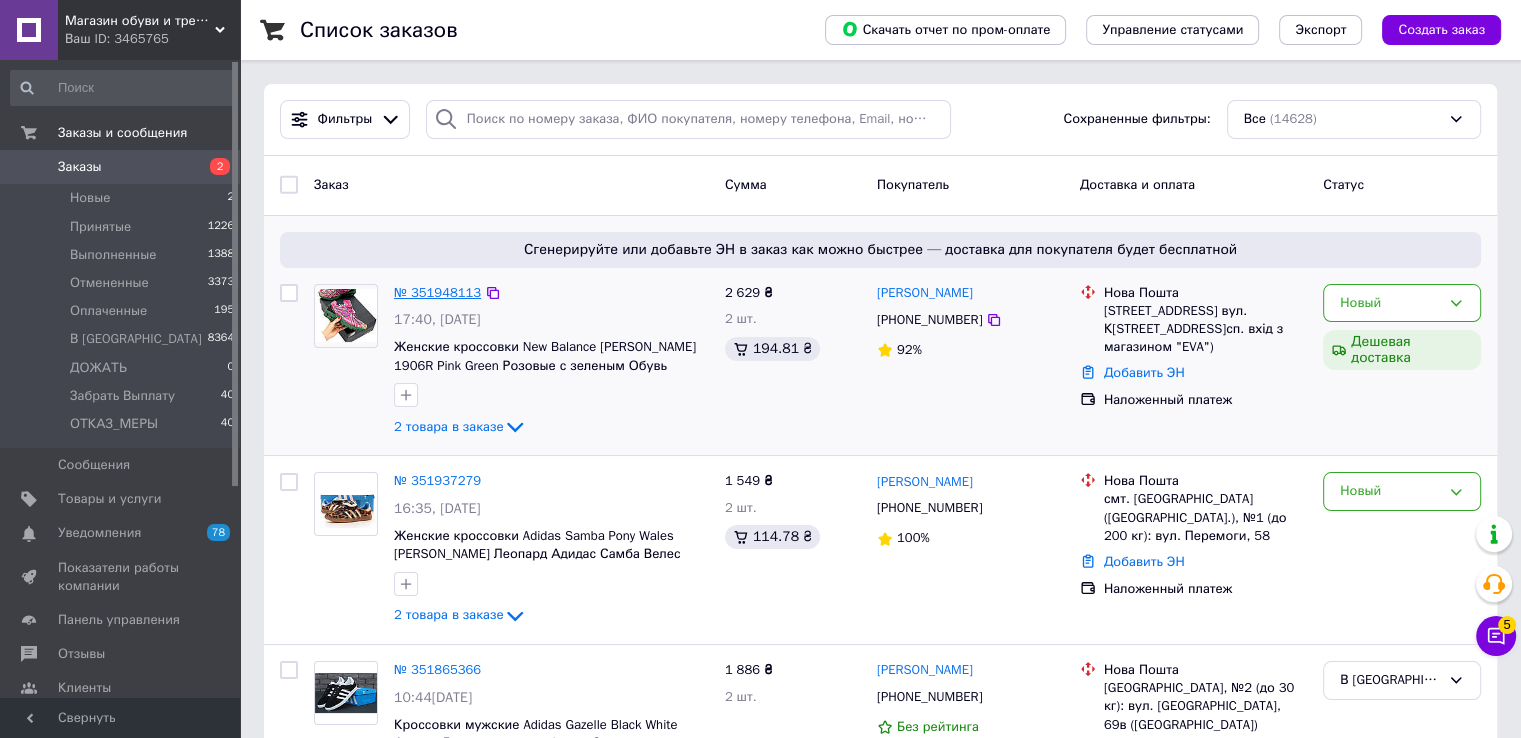 click on "№ 351948113" at bounding box center [437, 292] 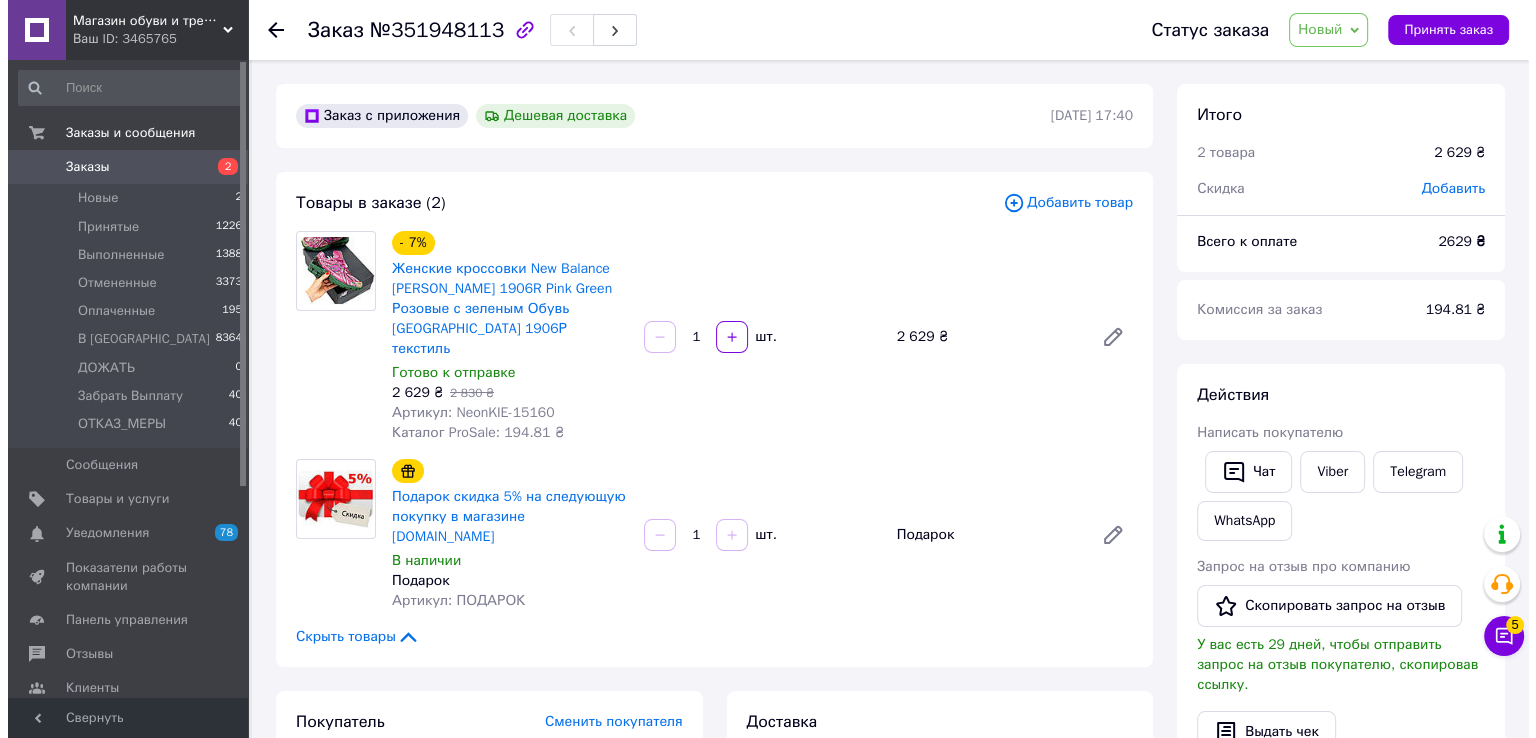 scroll, scrollTop: 333, scrollLeft: 0, axis: vertical 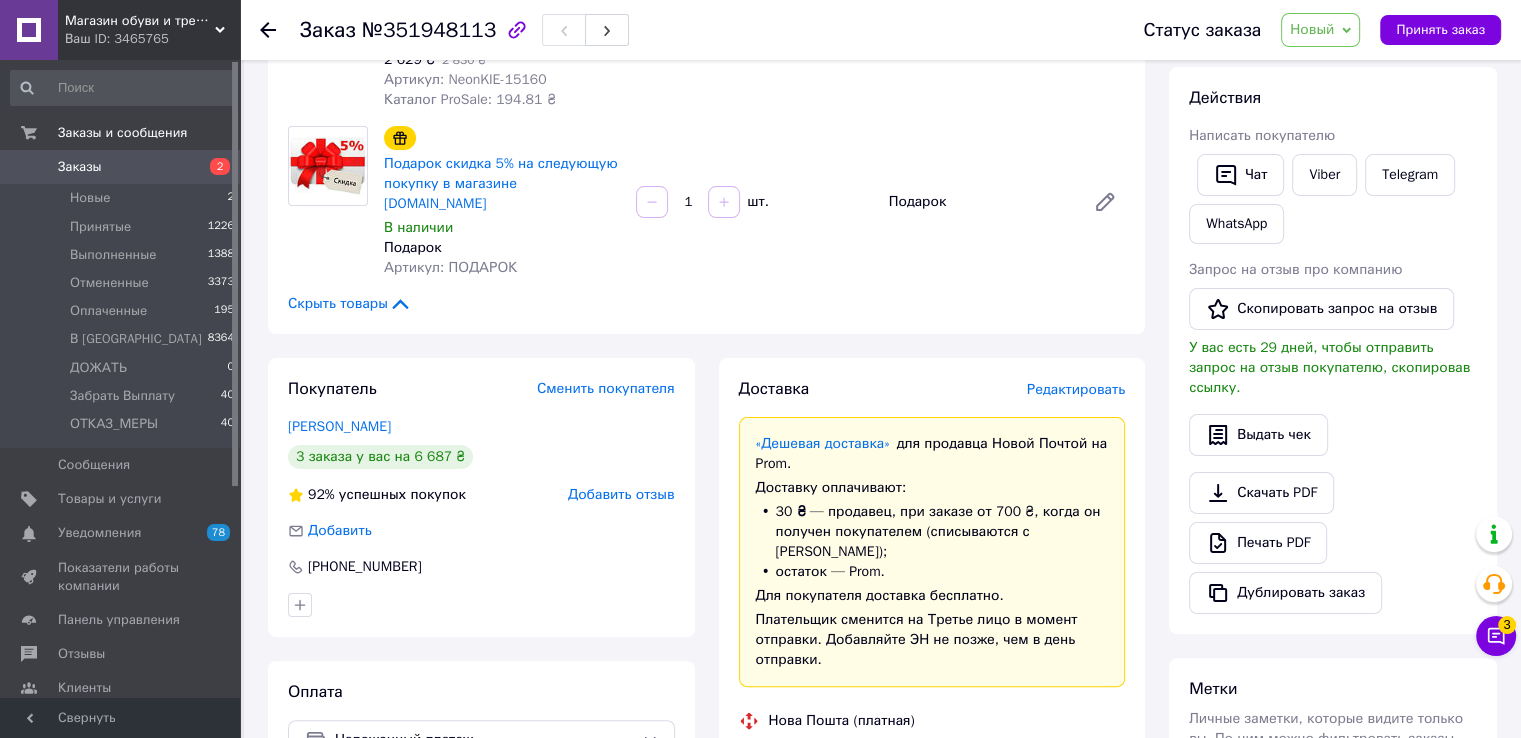 click on "Добавить отзыв" at bounding box center (621, 494) 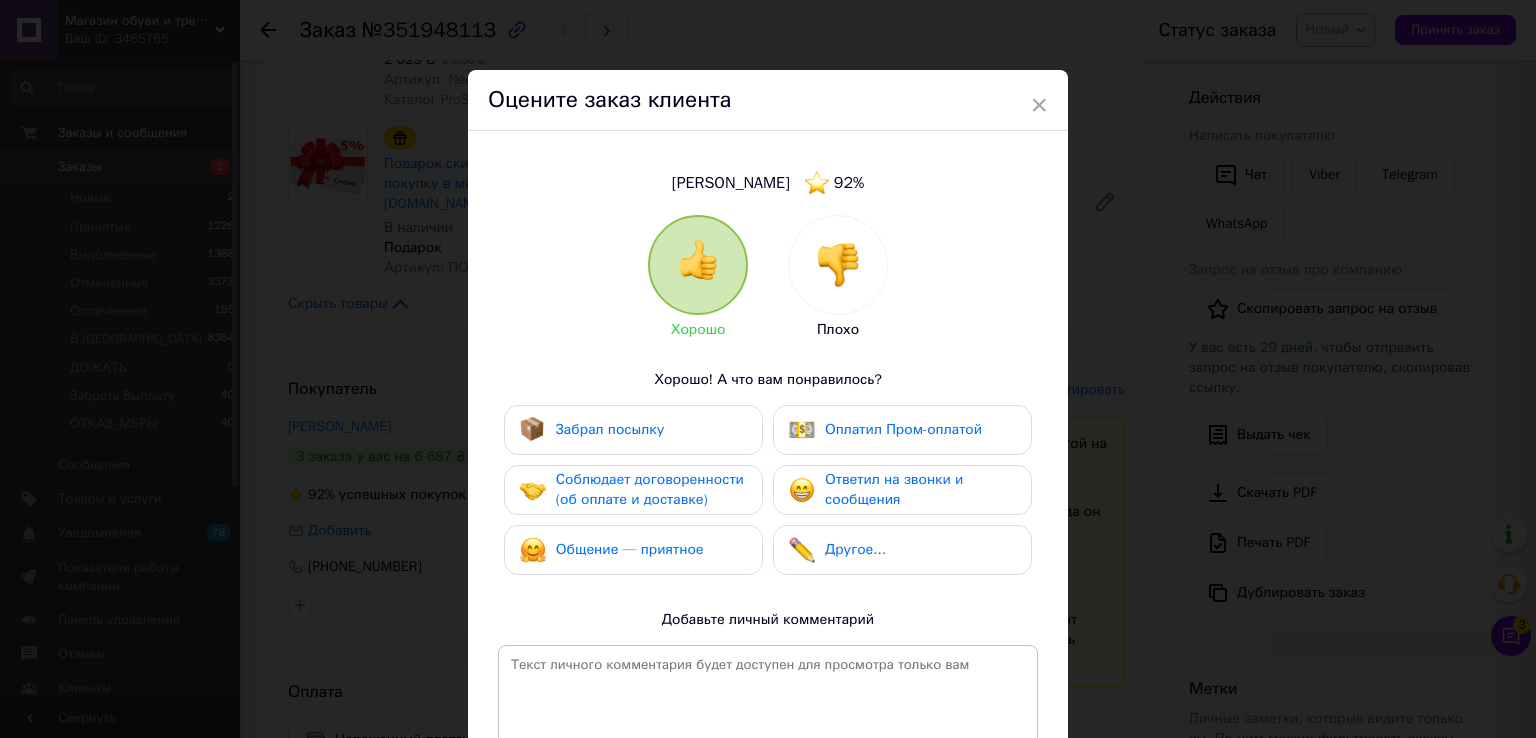 click at bounding box center (838, 265) 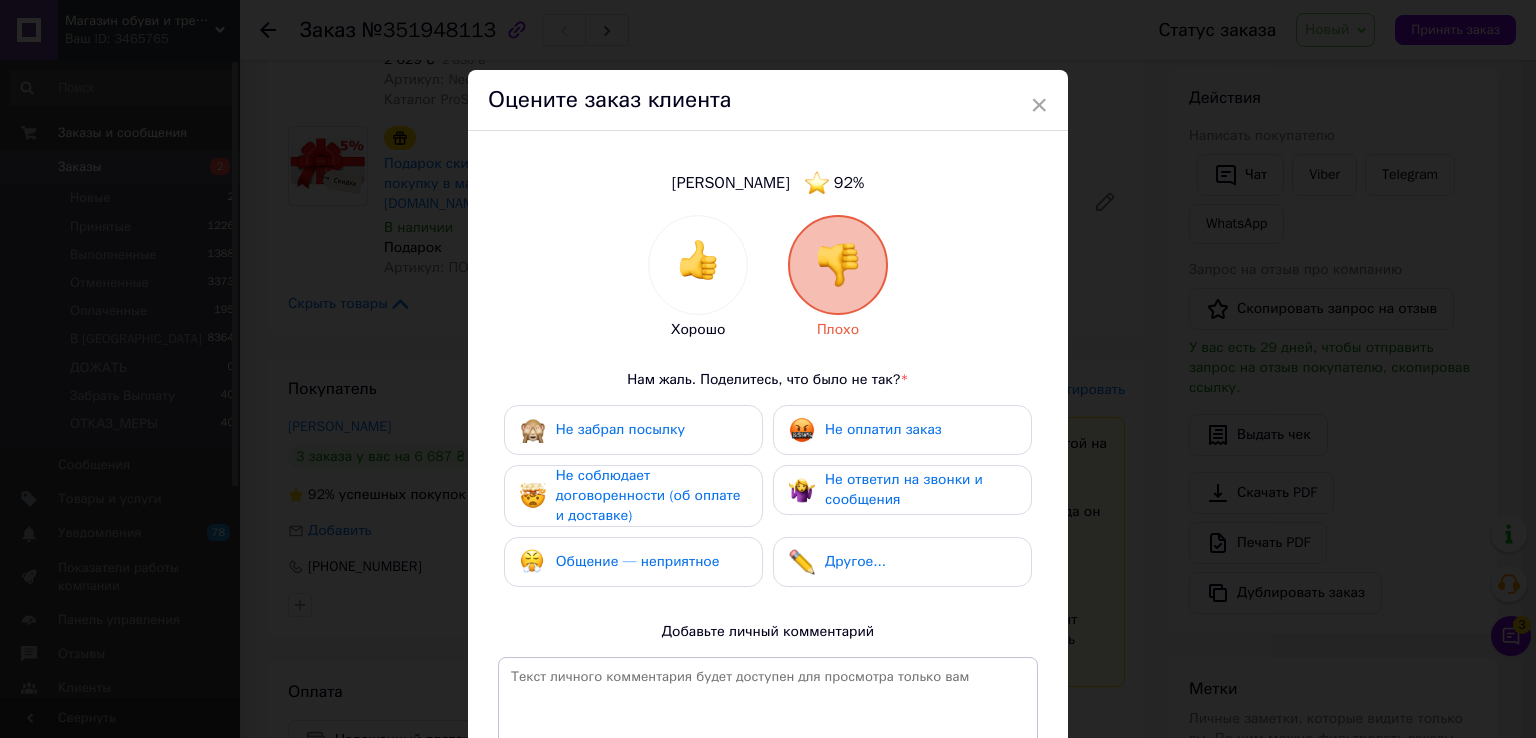 click on "Не оплатил заказ" at bounding box center (883, 429) 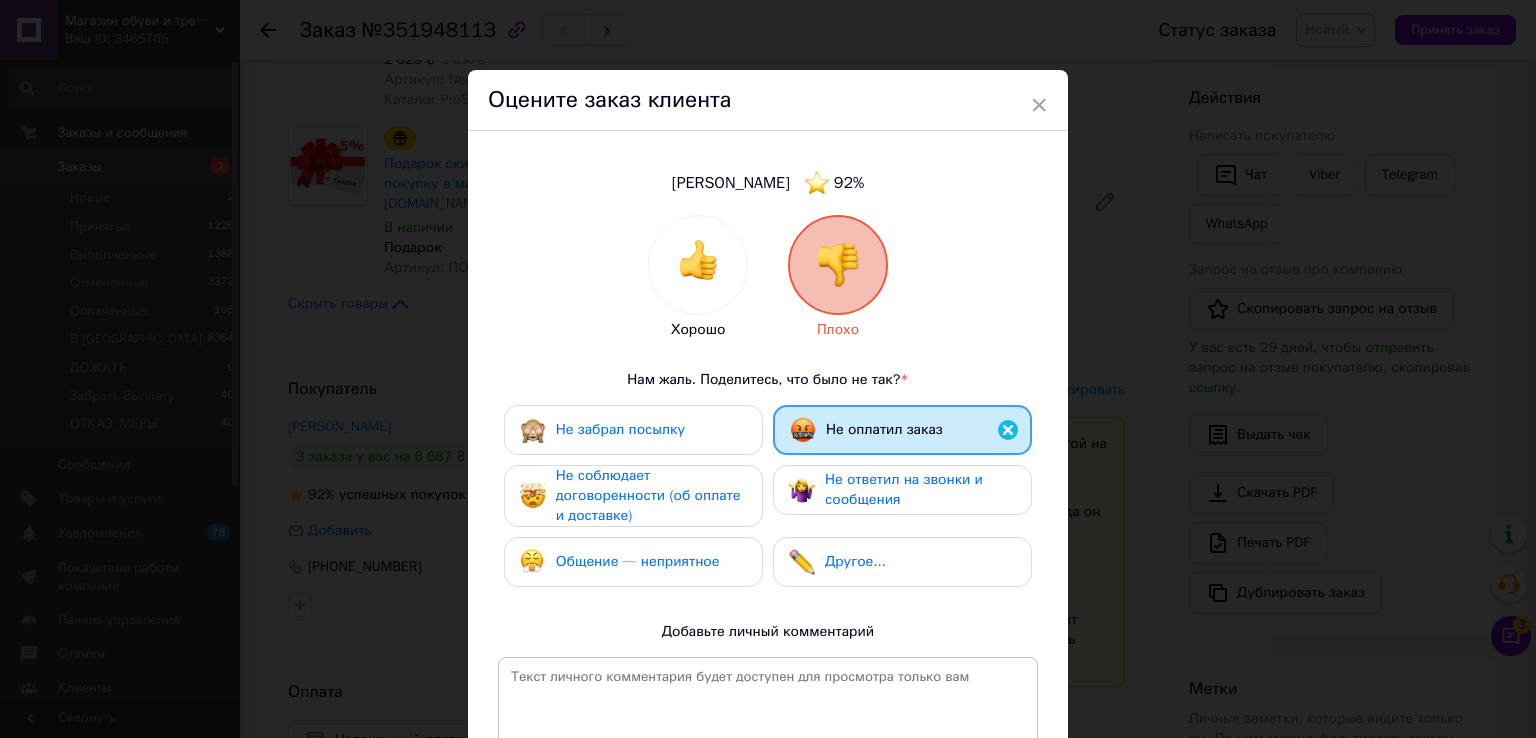 click on "Не ответил на звонки и сообщения" at bounding box center (920, 490) 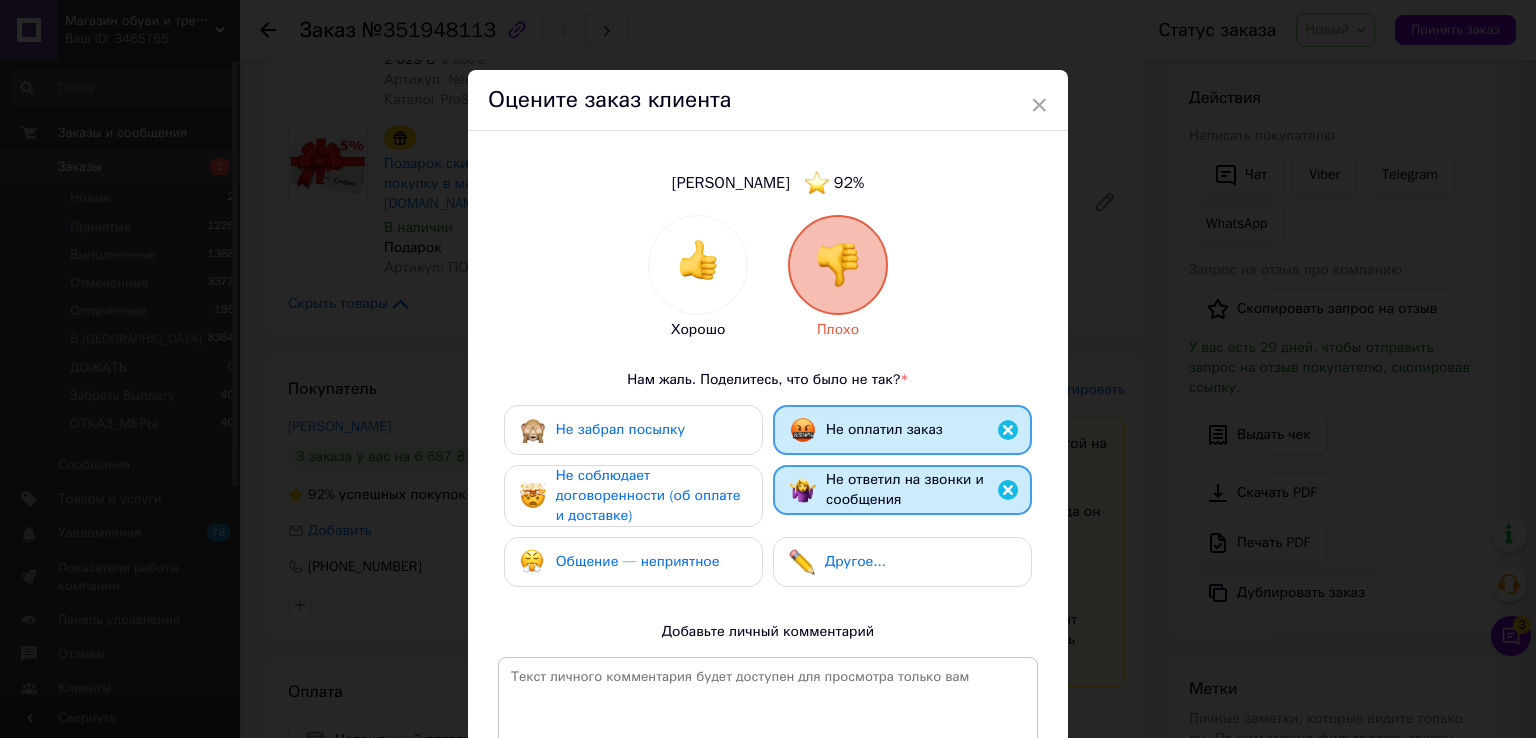 click on "Не соблюдает договоренности (об оплате и доставке)" at bounding box center (633, 496) 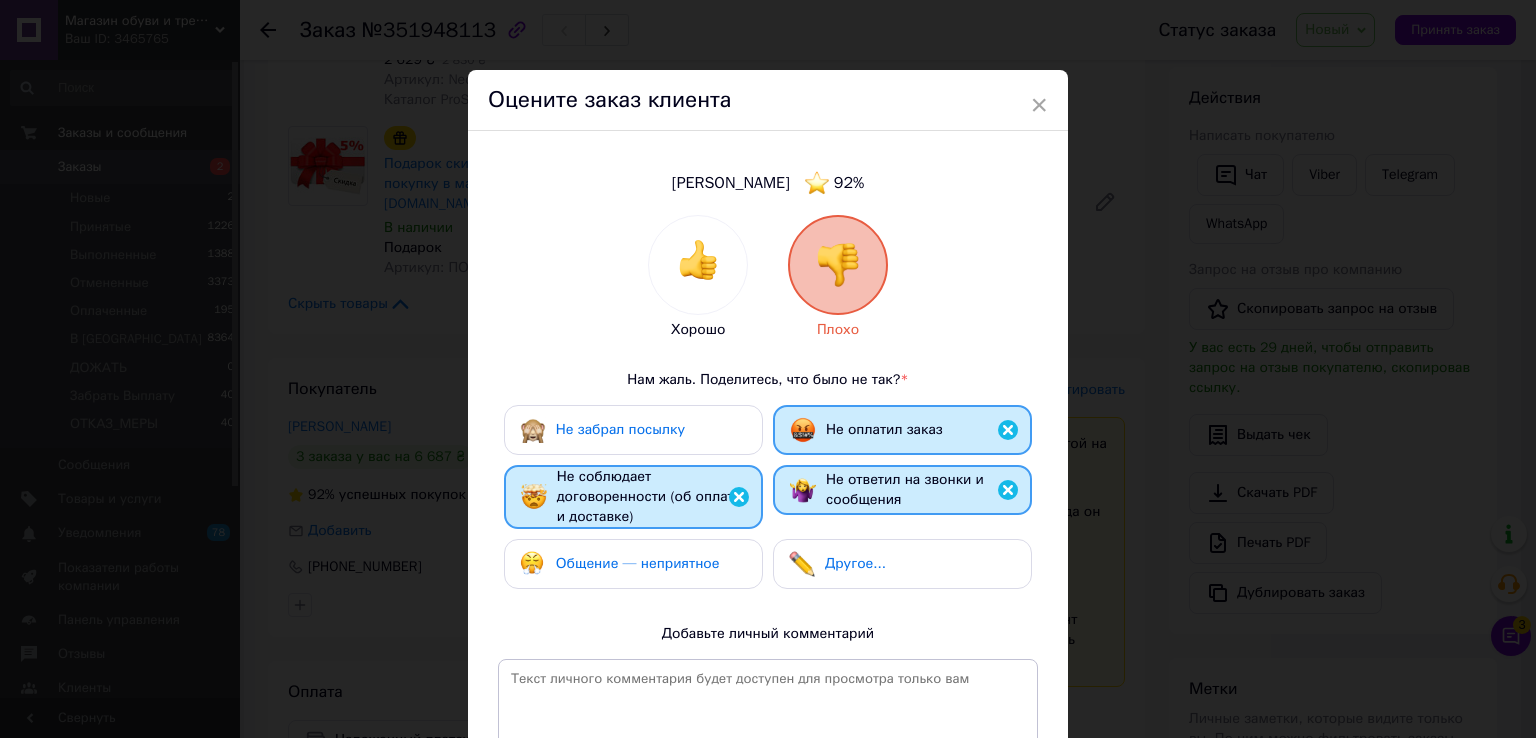 click on "Общение — неприятное" at bounding box center (633, 564) 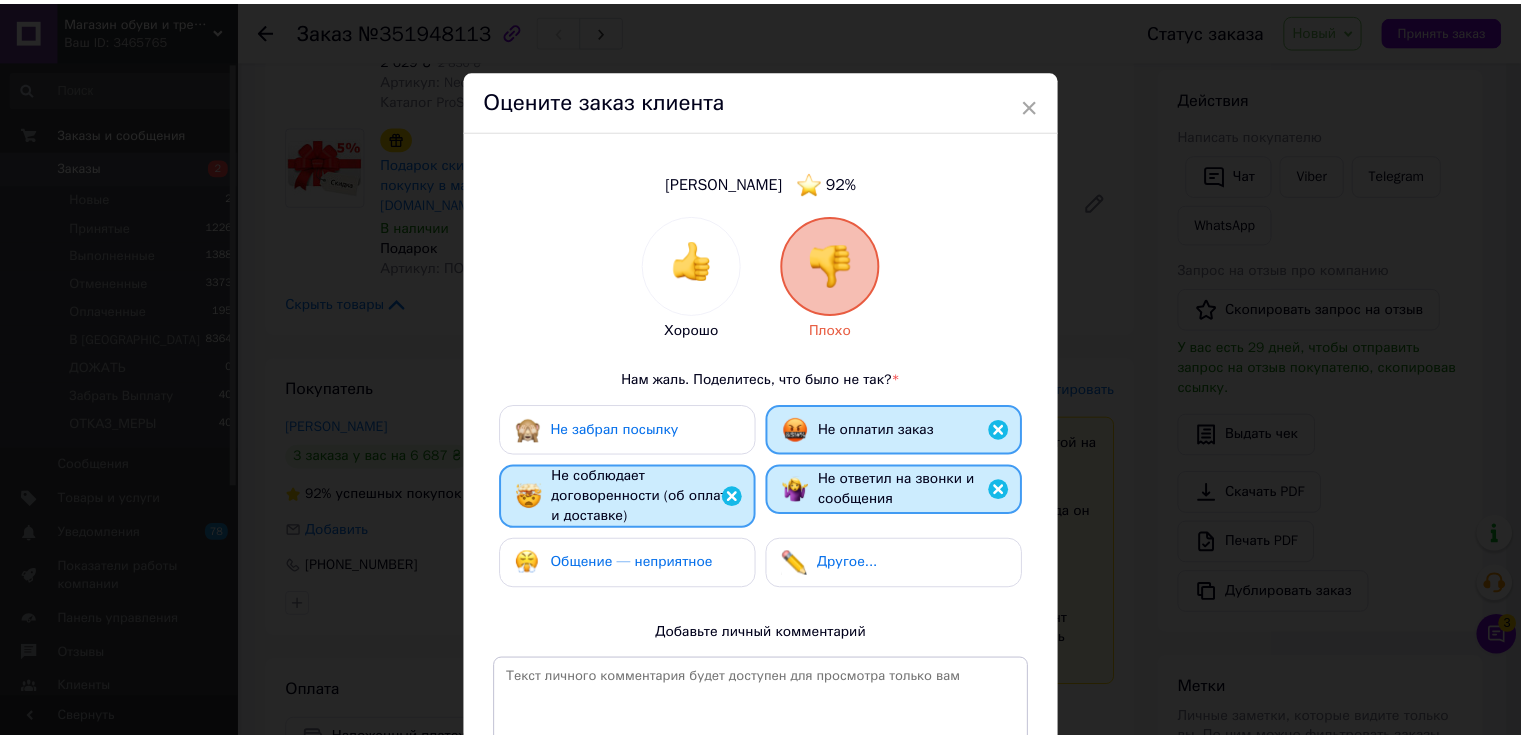 scroll, scrollTop: 254, scrollLeft: 0, axis: vertical 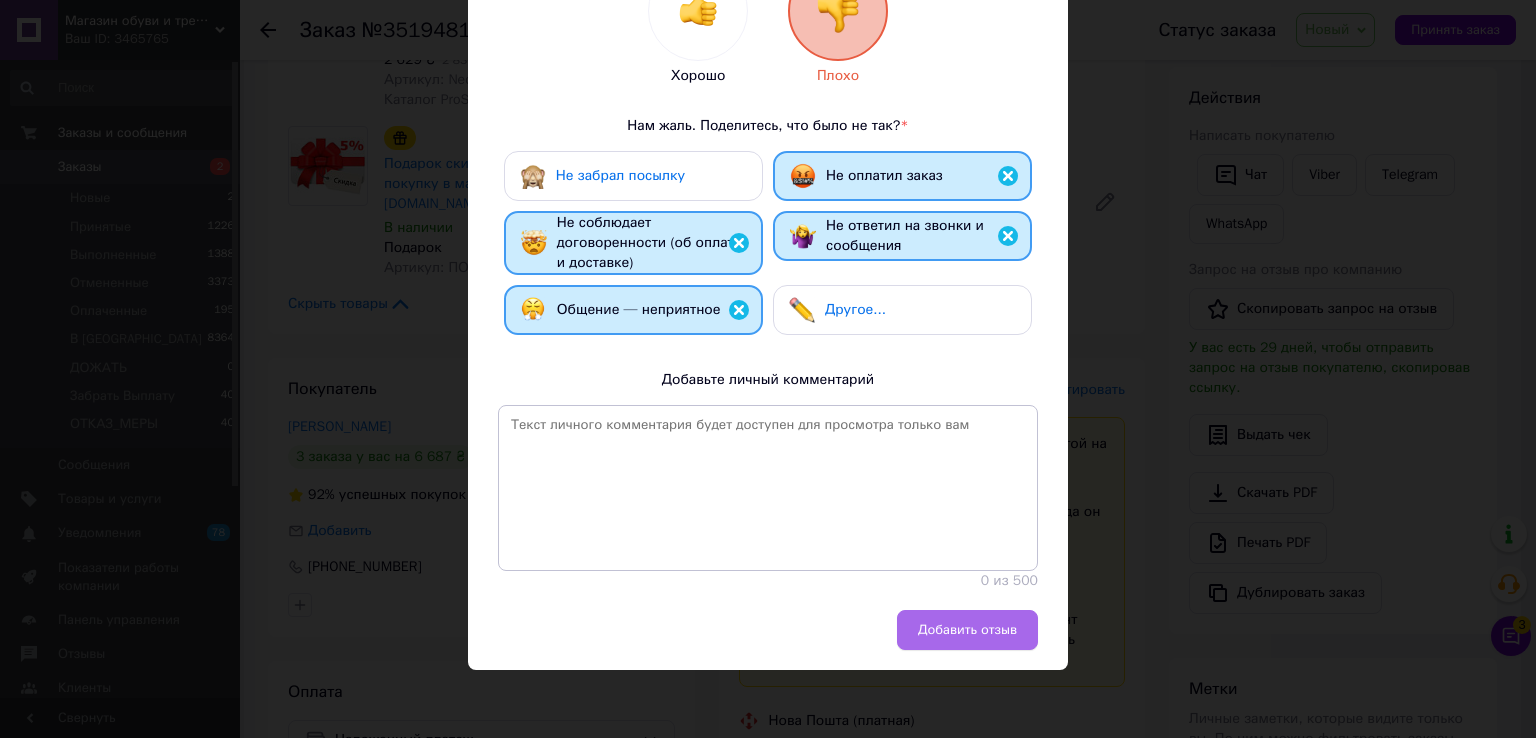 click on "Добавить отзыв" at bounding box center [967, 630] 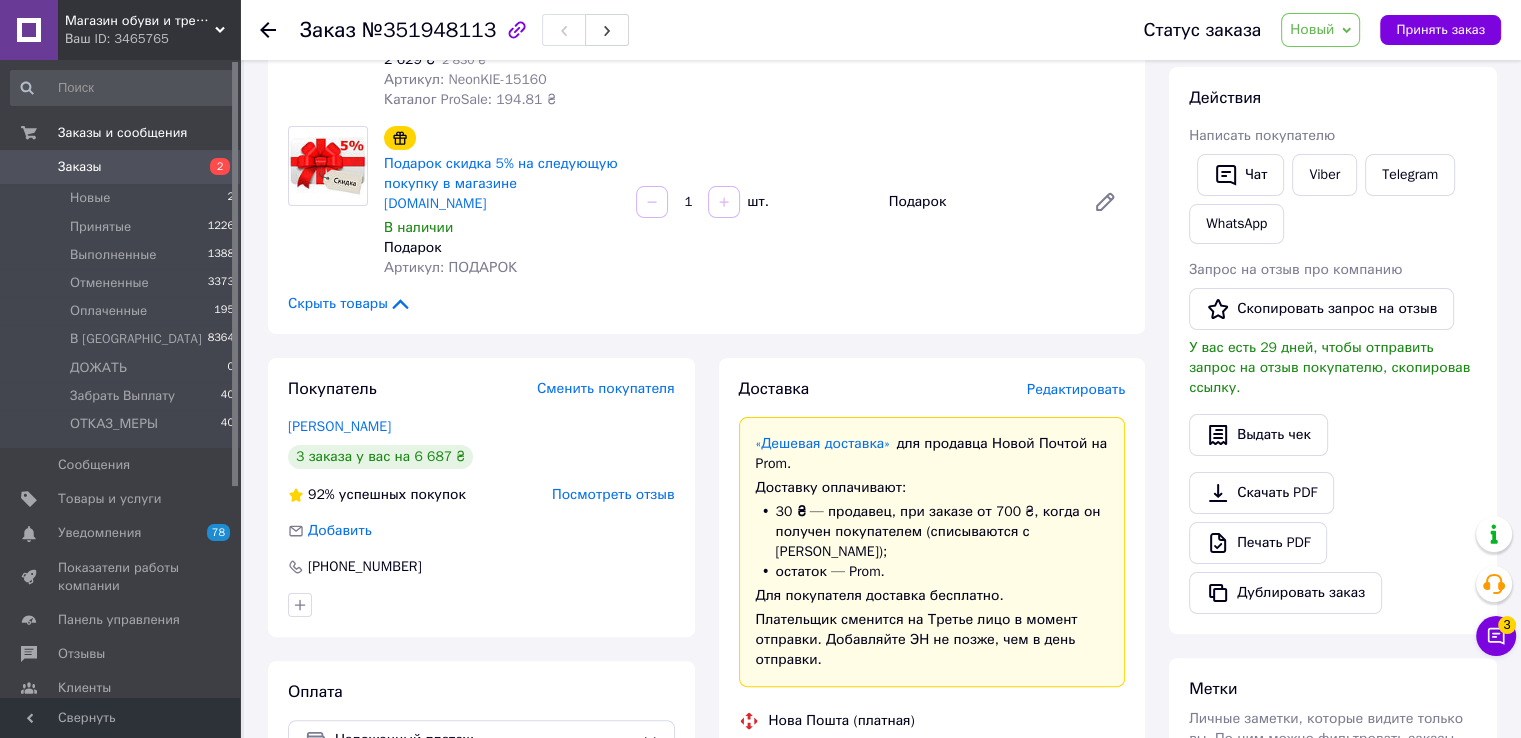 click on "Заказы" at bounding box center [121, 167] 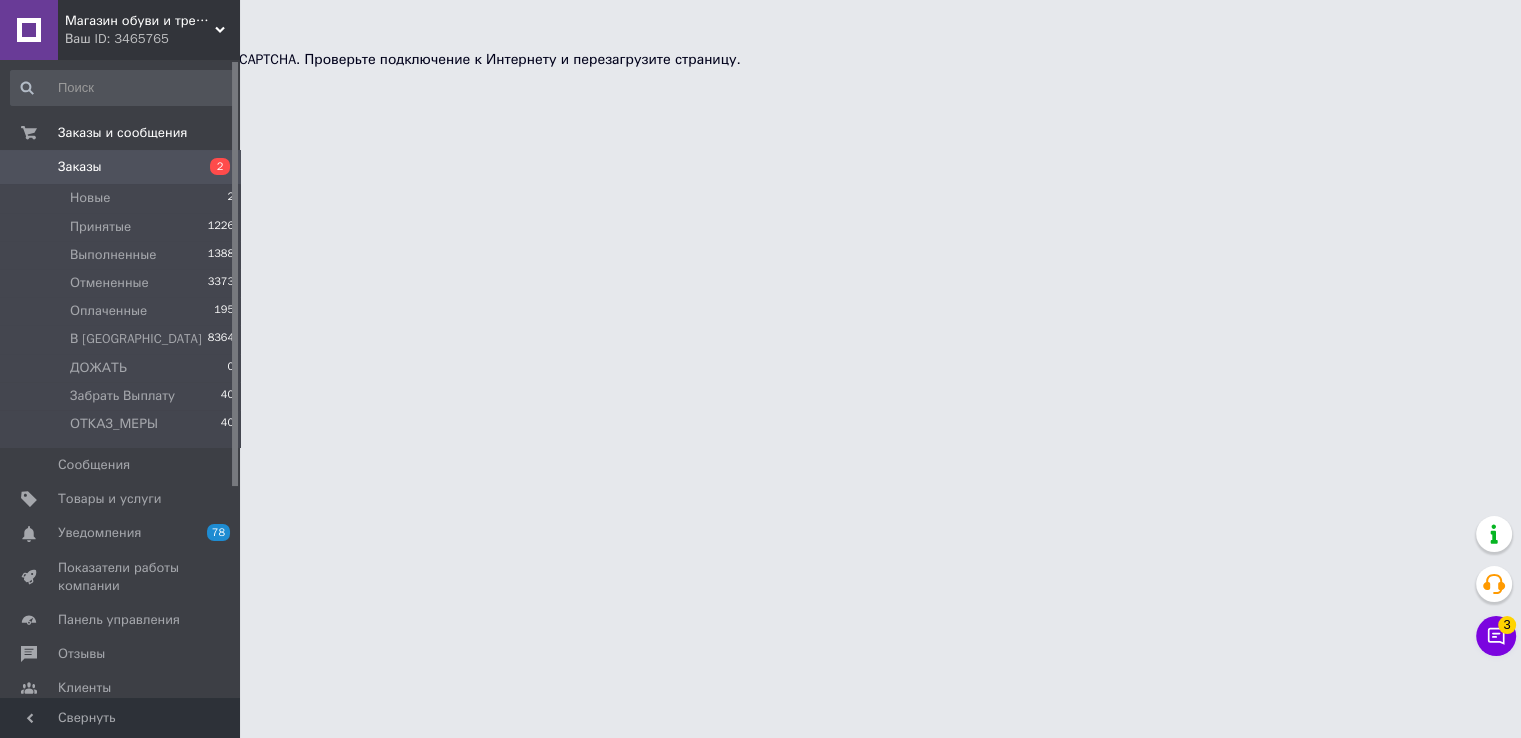 scroll, scrollTop: 0, scrollLeft: 0, axis: both 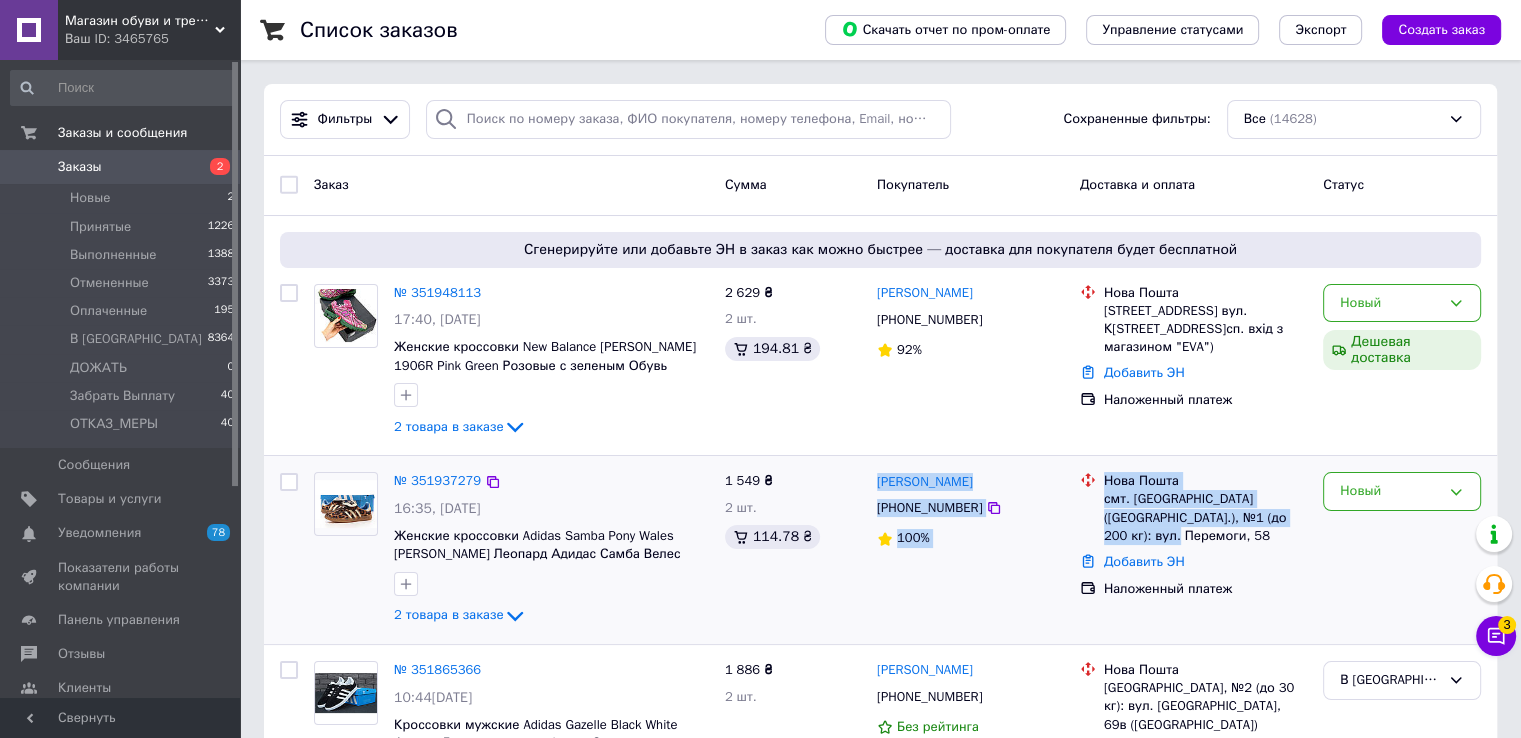 drag, startPoint x: 875, startPoint y: 479, endPoint x: 1302, endPoint y: 521, distance: 429.0606 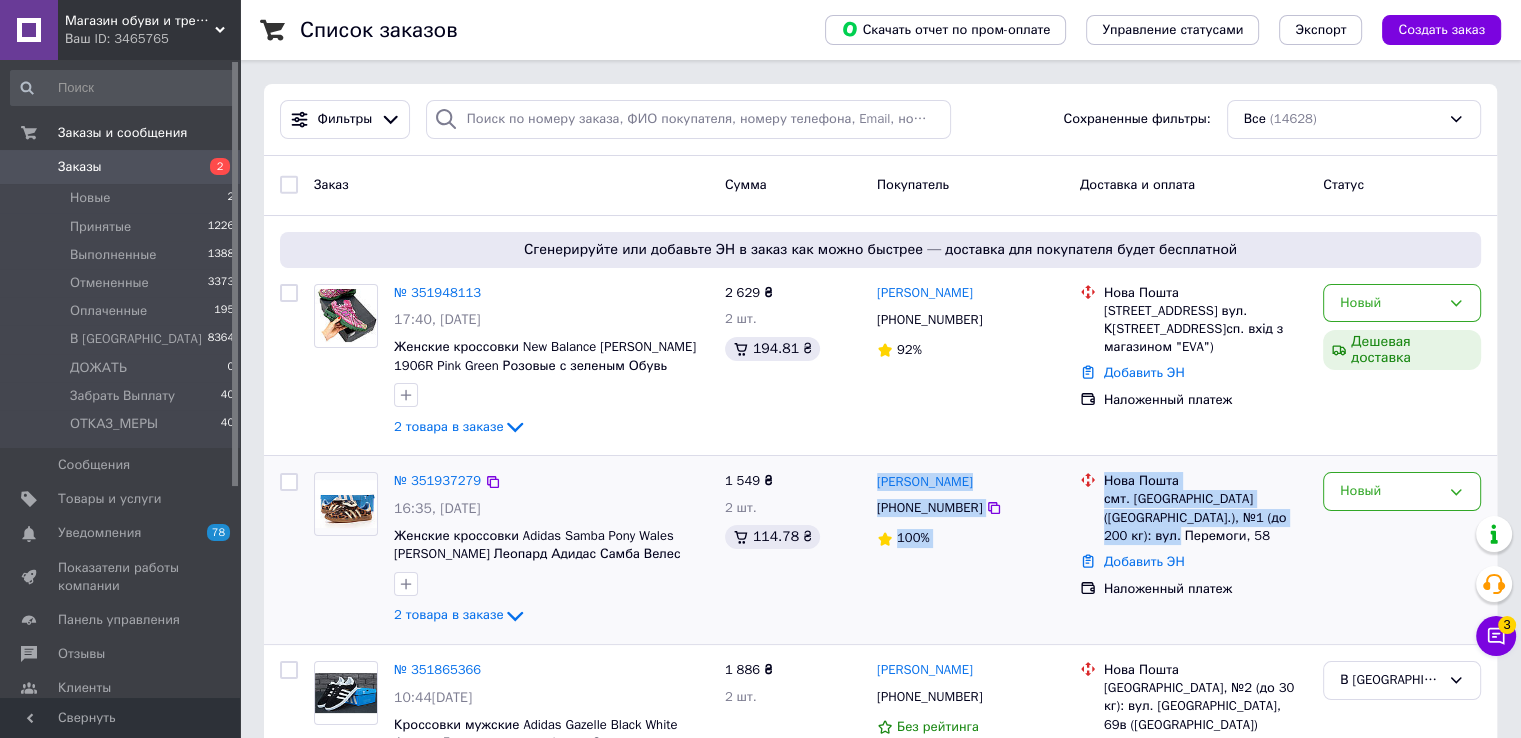 click on "№ 351937279 16:35, 09.07.2025 Женские кроссовки Adidas Samba Pony Wales Bonner Leopard Леопард Адидас Самба Велес текстиль демисезон 2 товара в заказе 1 549 ₴ 2 шт. 114.78 ₴ Кристина Гнатенко +380931217946 100% Нова Пошта смт. Орілька (Харківська обл.), №1 (до 200 кг): вул. Перемоги, 58 Добавить ЭН Наложенный платеж Новый" at bounding box center (880, 550) 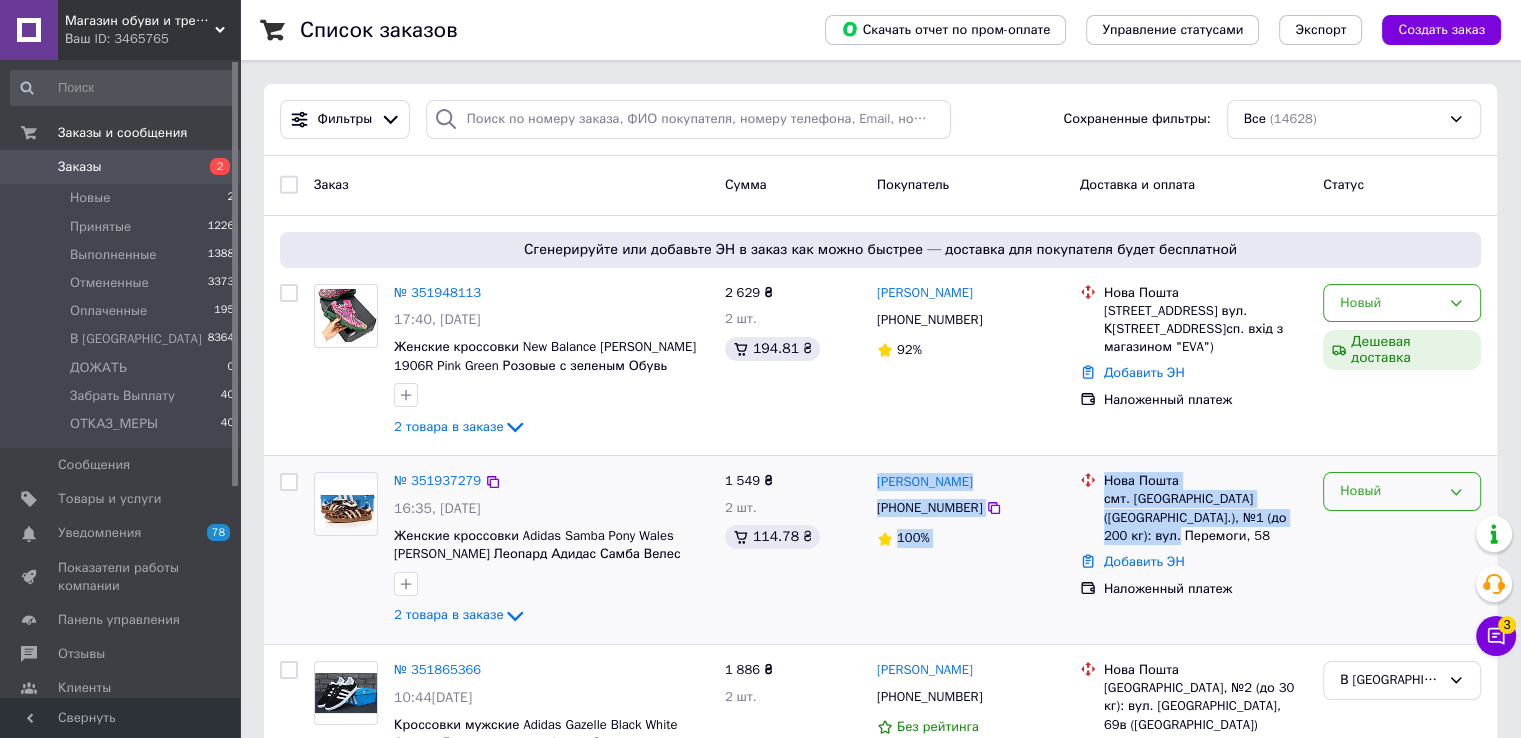 copy on "Кристина Гнатенко +380931217946 100% Нова Пошта смт. Орілька (Харківська обл.), №1 (до 200 кг): вул. Перемоги, 58" 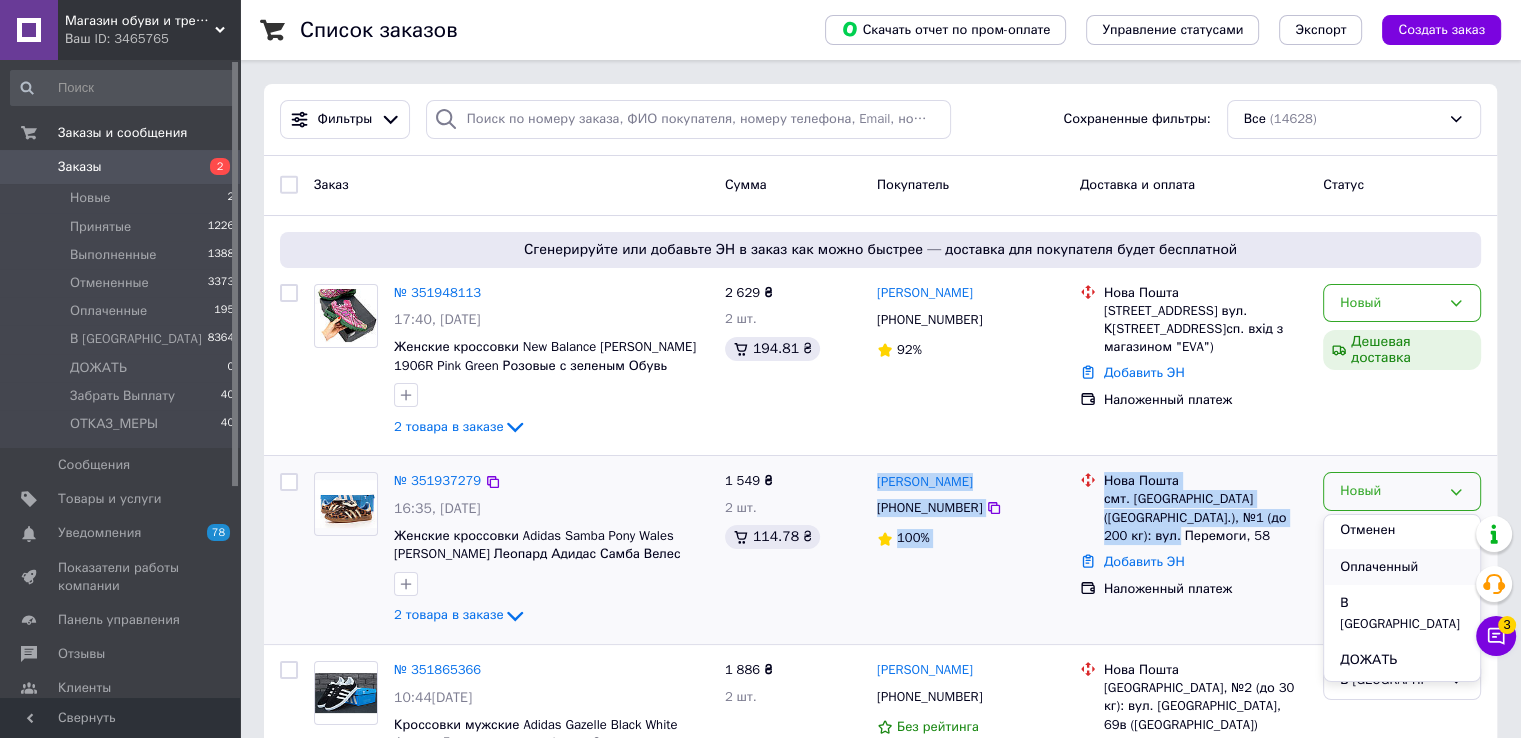 scroll, scrollTop: 127, scrollLeft: 0, axis: vertical 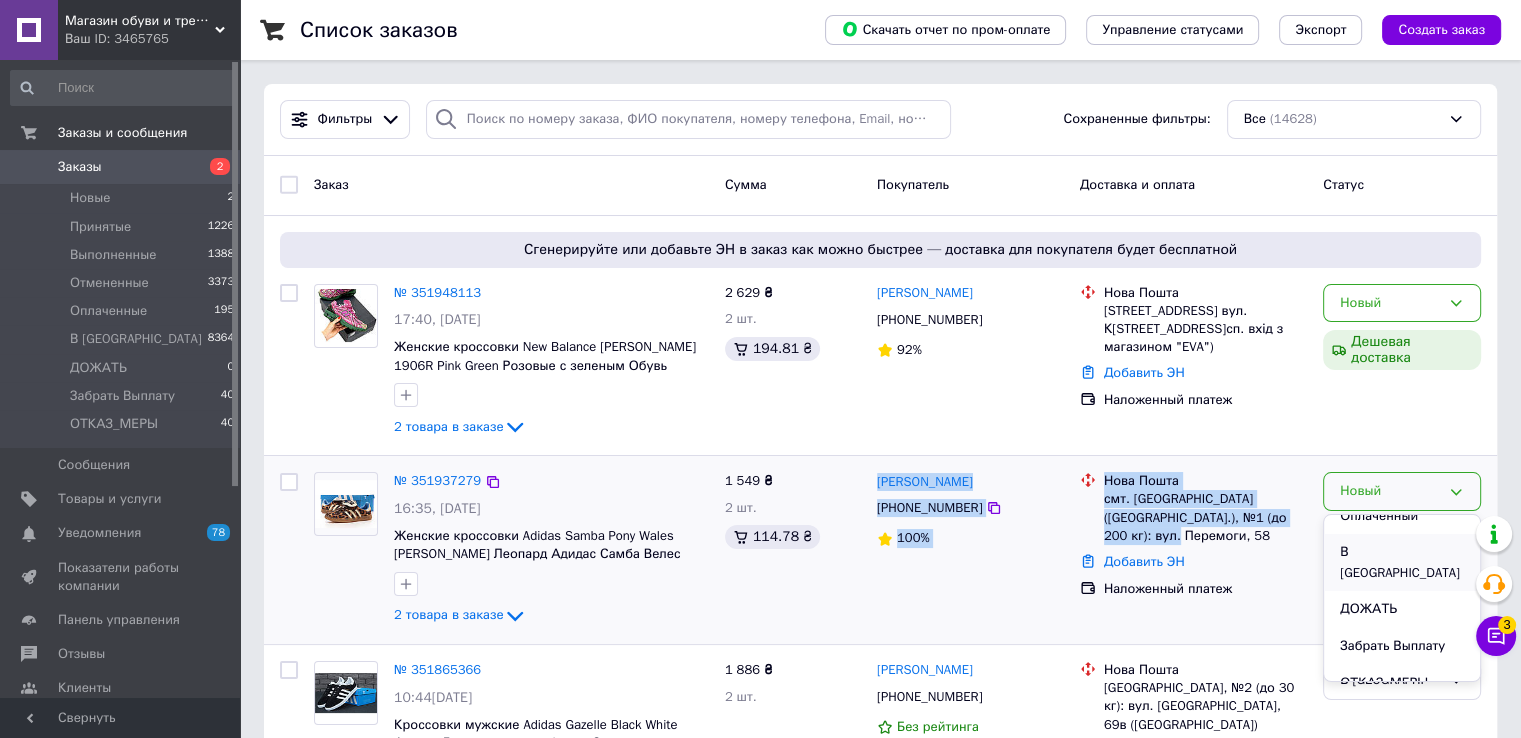click on "В [GEOGRAPHIC_DATA]" at bounding box center (1402, 562) 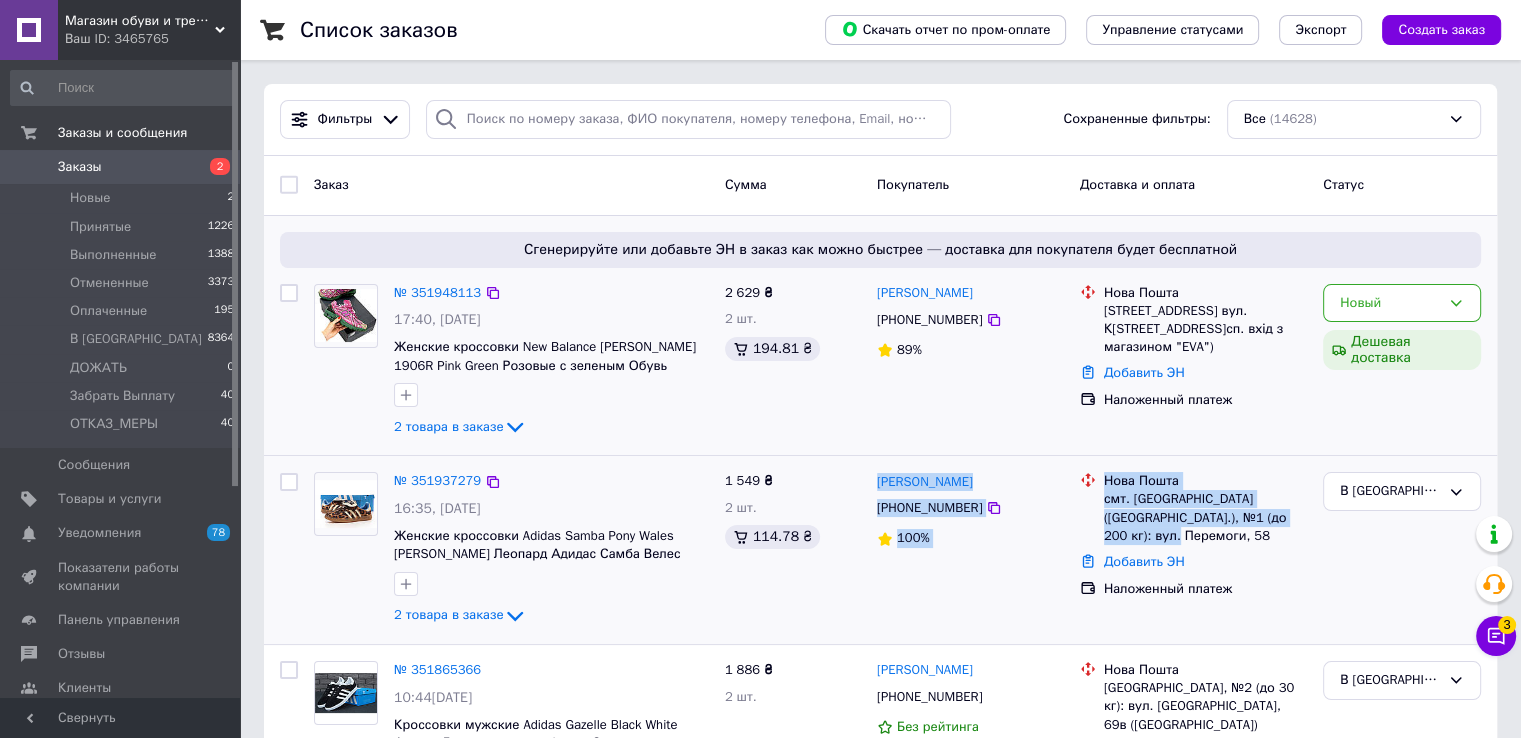 copy on "Кристина Гнатенко +380931217946 100% Нова Пошта смт. Орілька (Харківська обл.), №1 (до 200 кг): вул. Перемоги, 58" 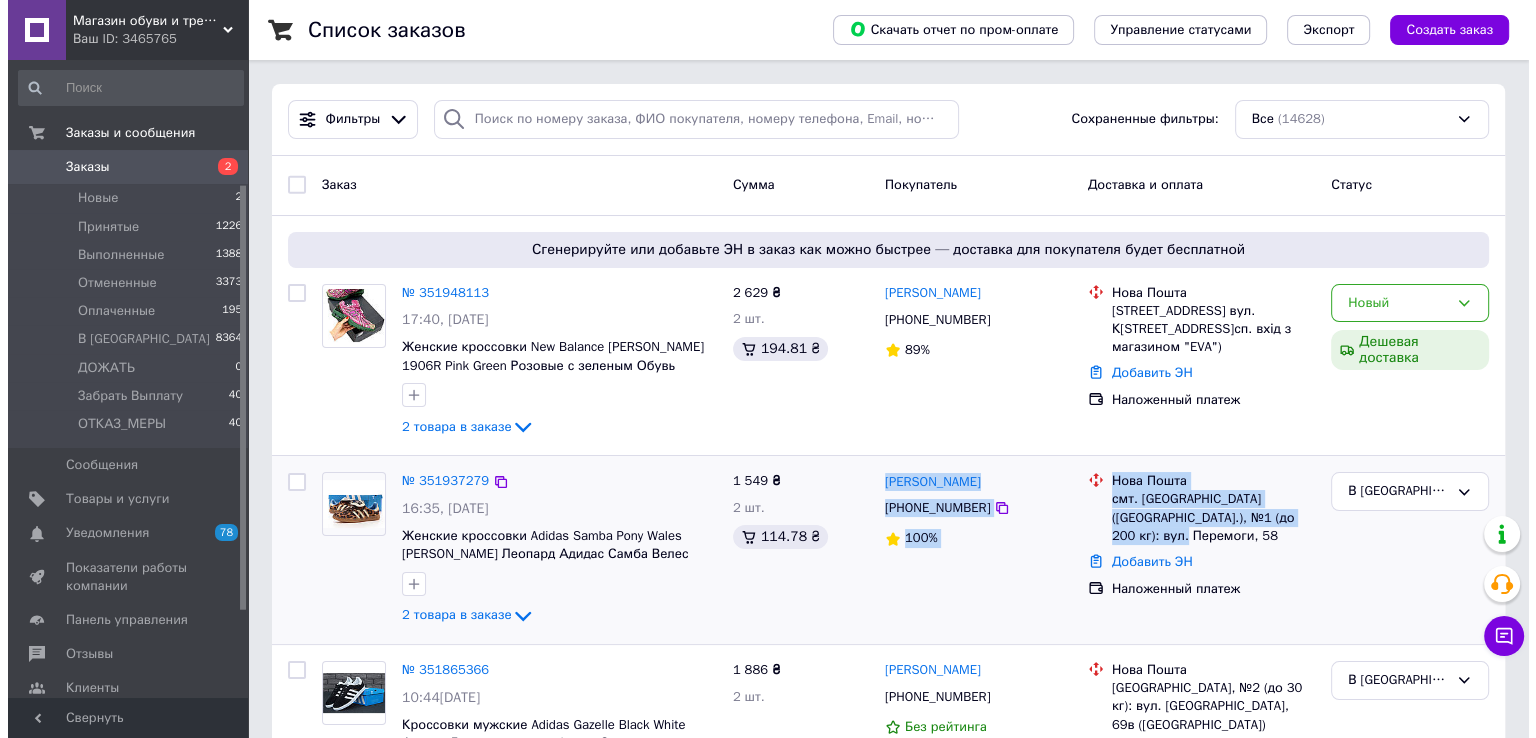 scroll, scrollTop: 317, scrollLeft: 0, axis: vertical 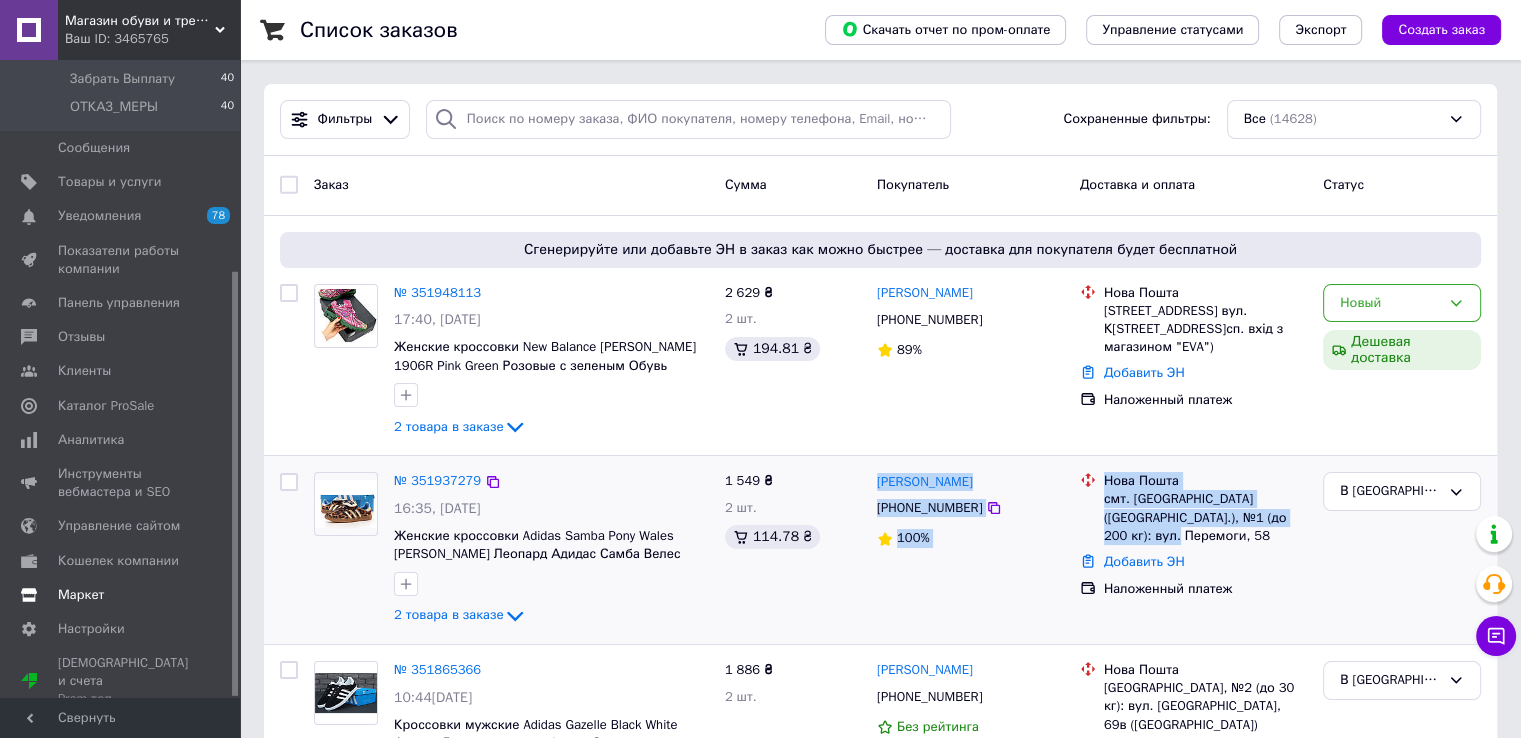 click on "Маркет" at bounding box center (121, 595) 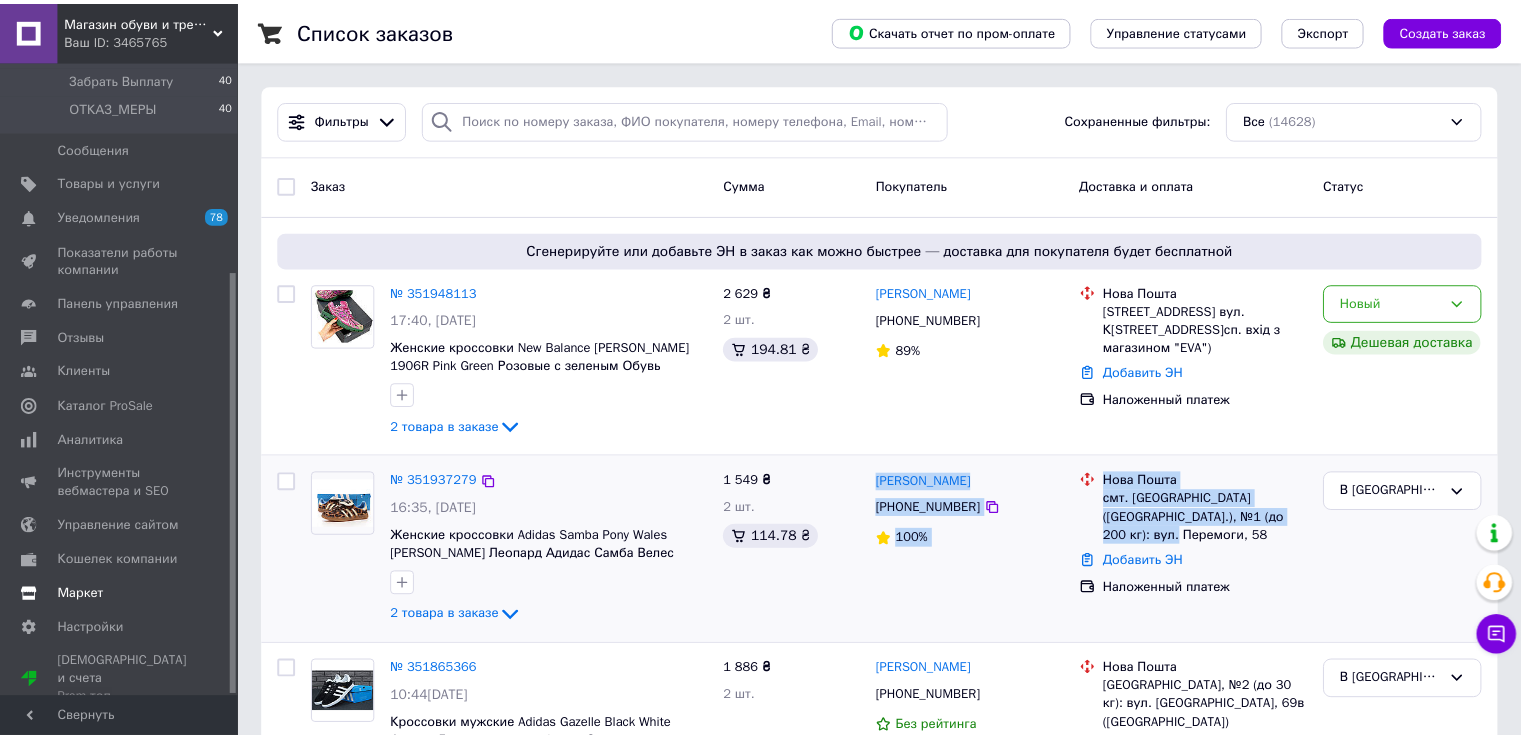 scroll, scrollTop: 140, scrollLeft: 0, axis: vertical 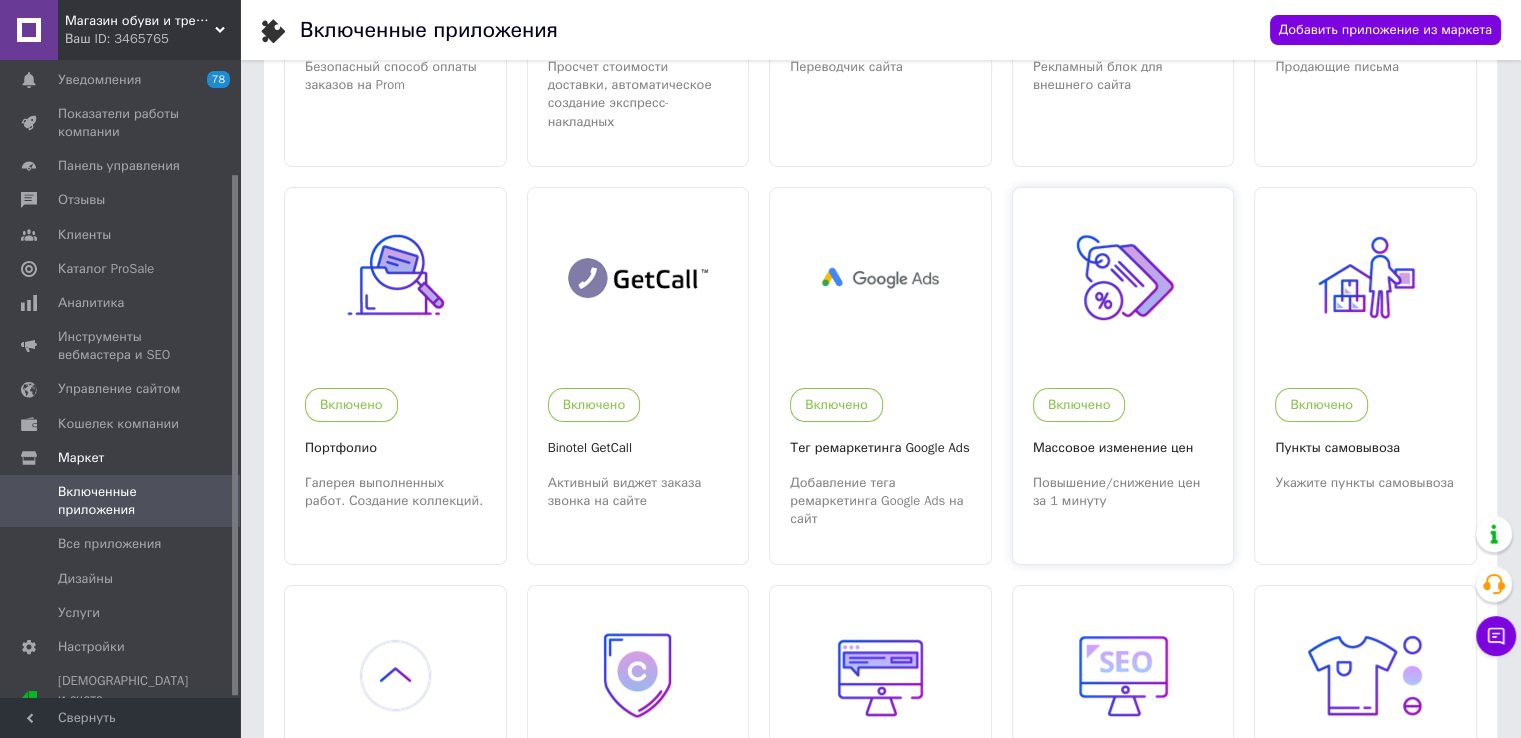 click at bounding box center [1123, 278] 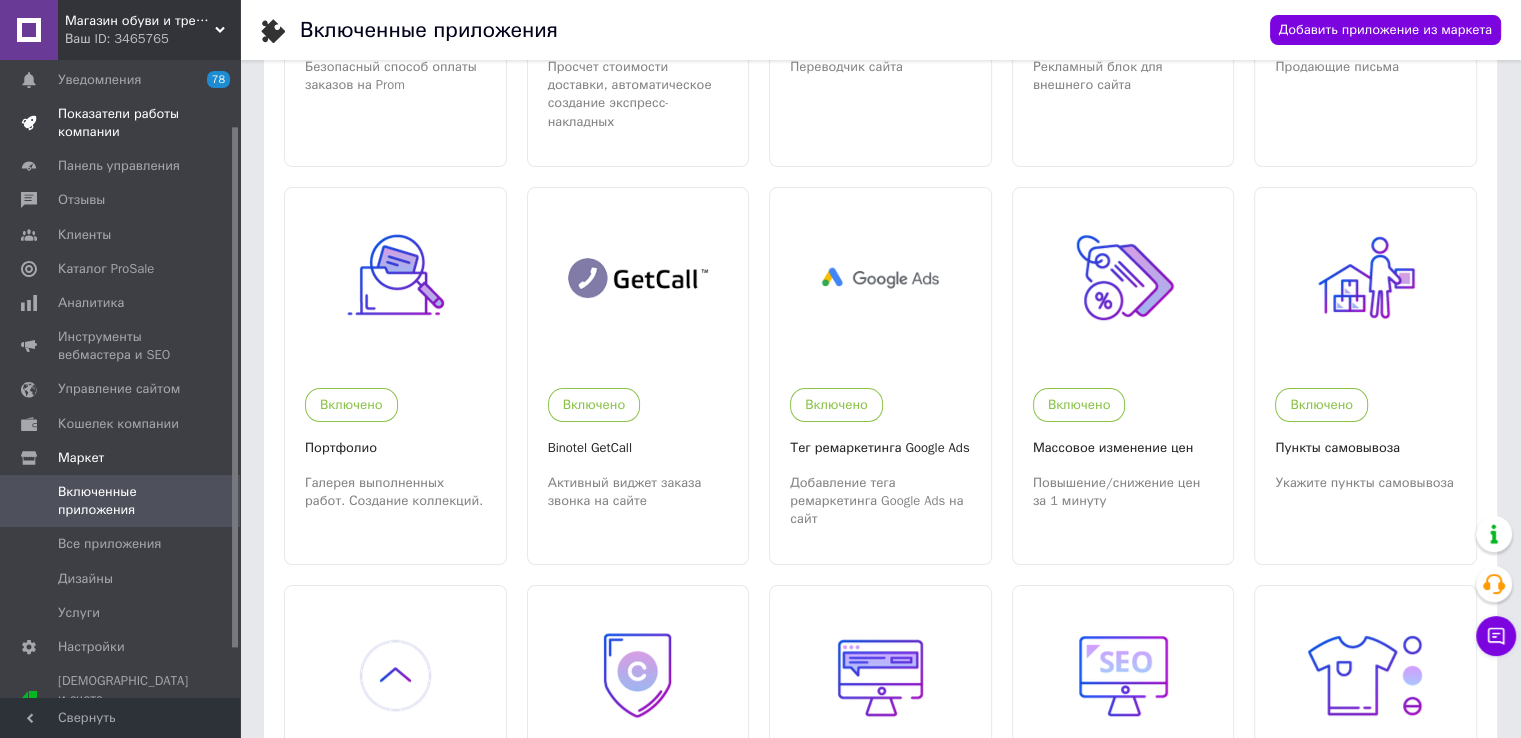 scroll, scrollTop: 0, scrollLeft: 0, axis: both 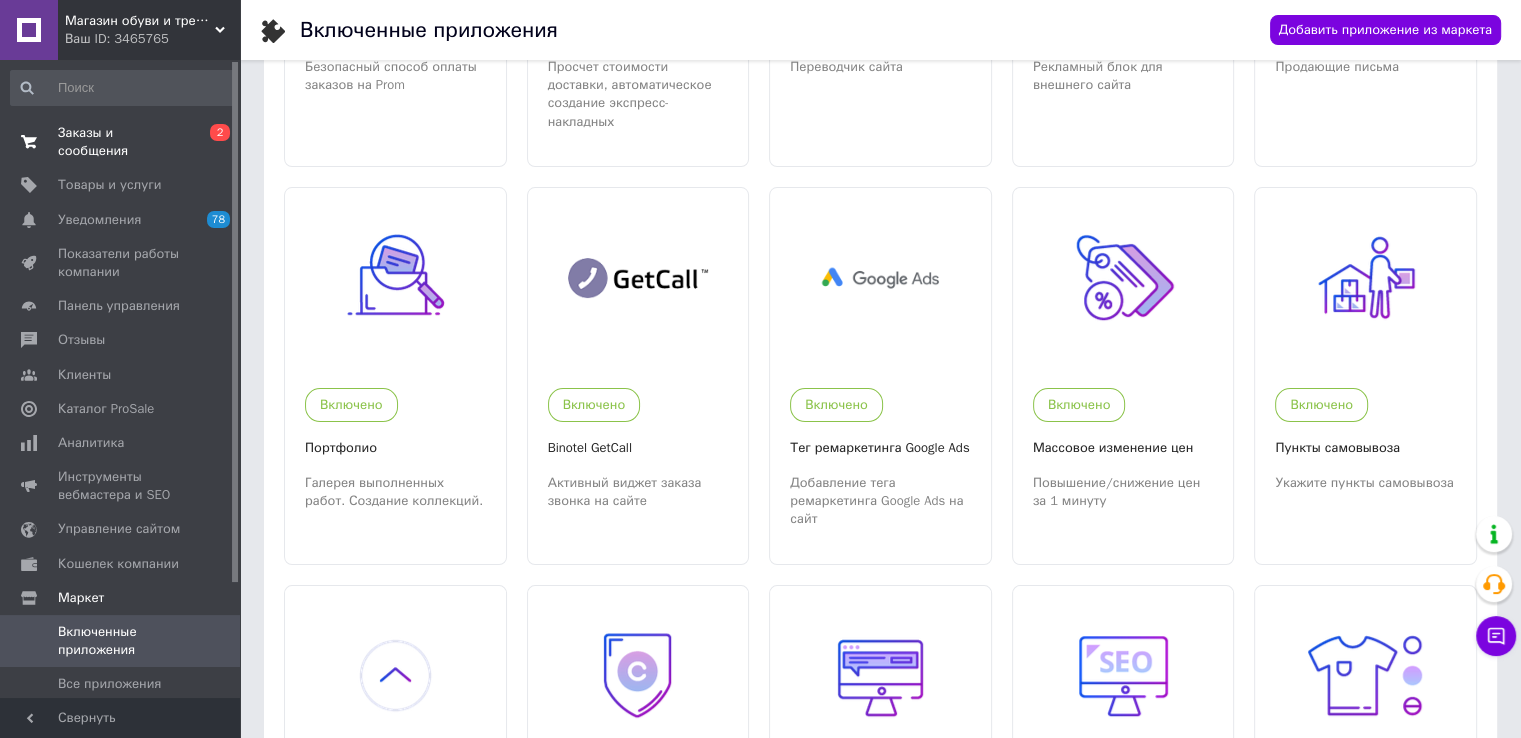 click on "Заказы и сообщения" at bounding box center (121, 142) 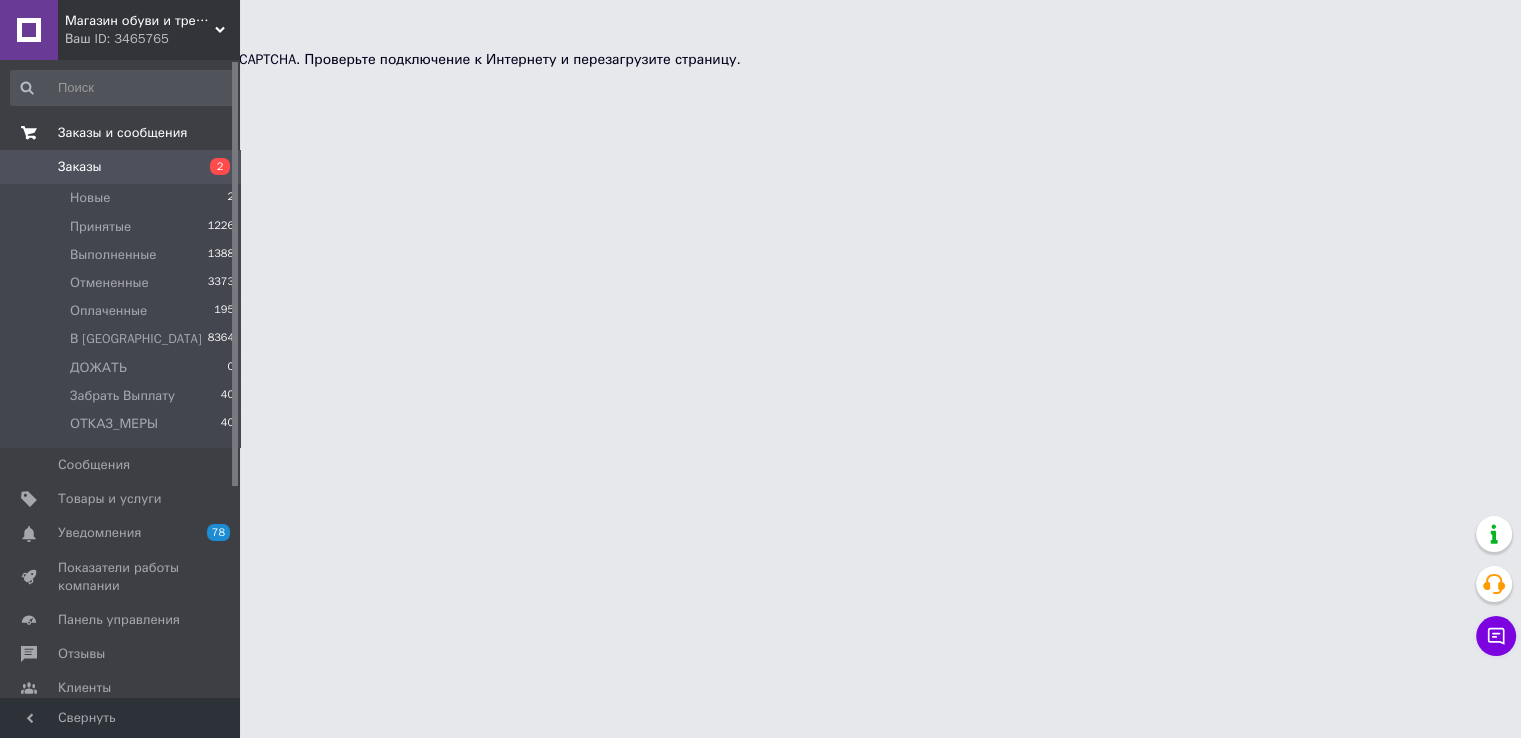 scroll, scrollTop: 0, scrollLeft: 0, axis: both 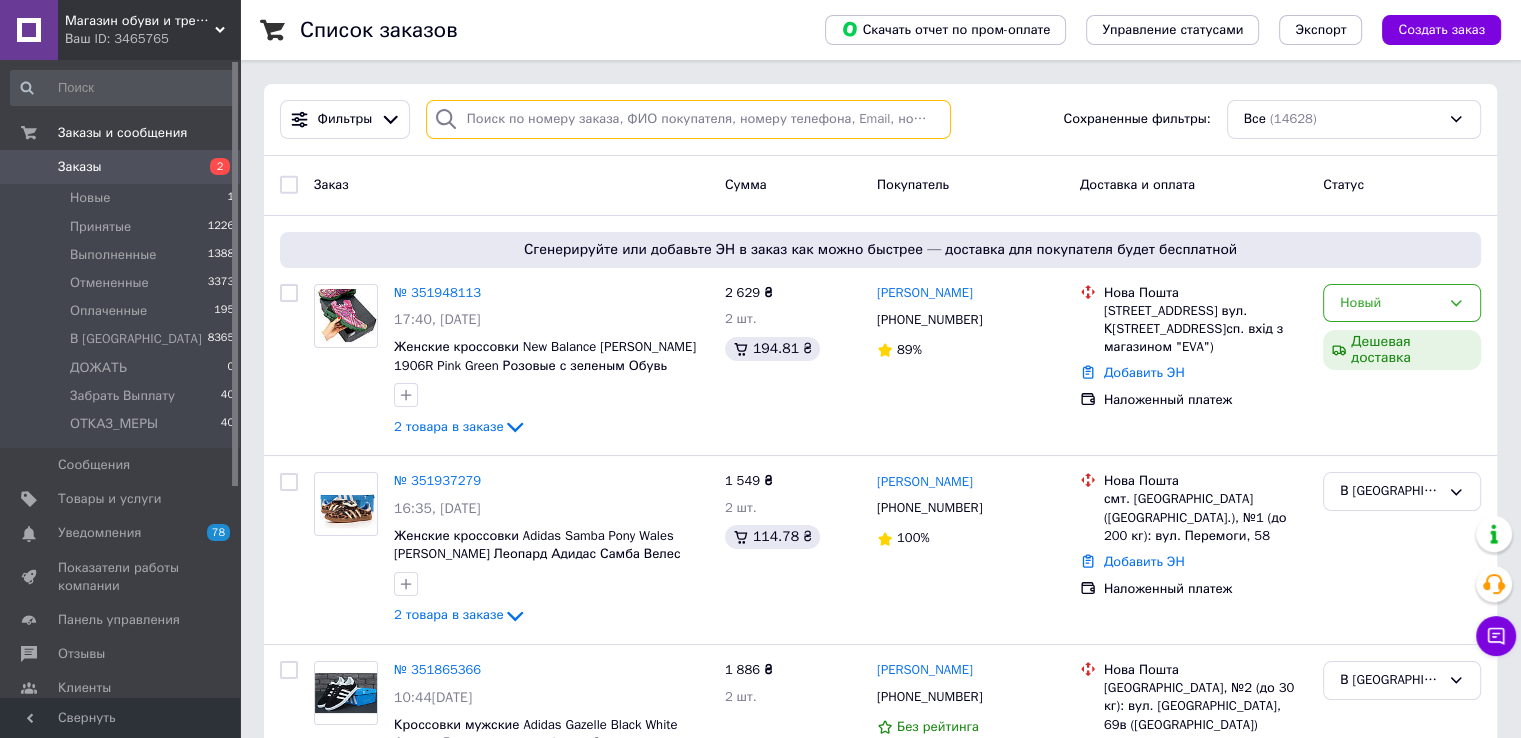click at bounding box center [688, 119] 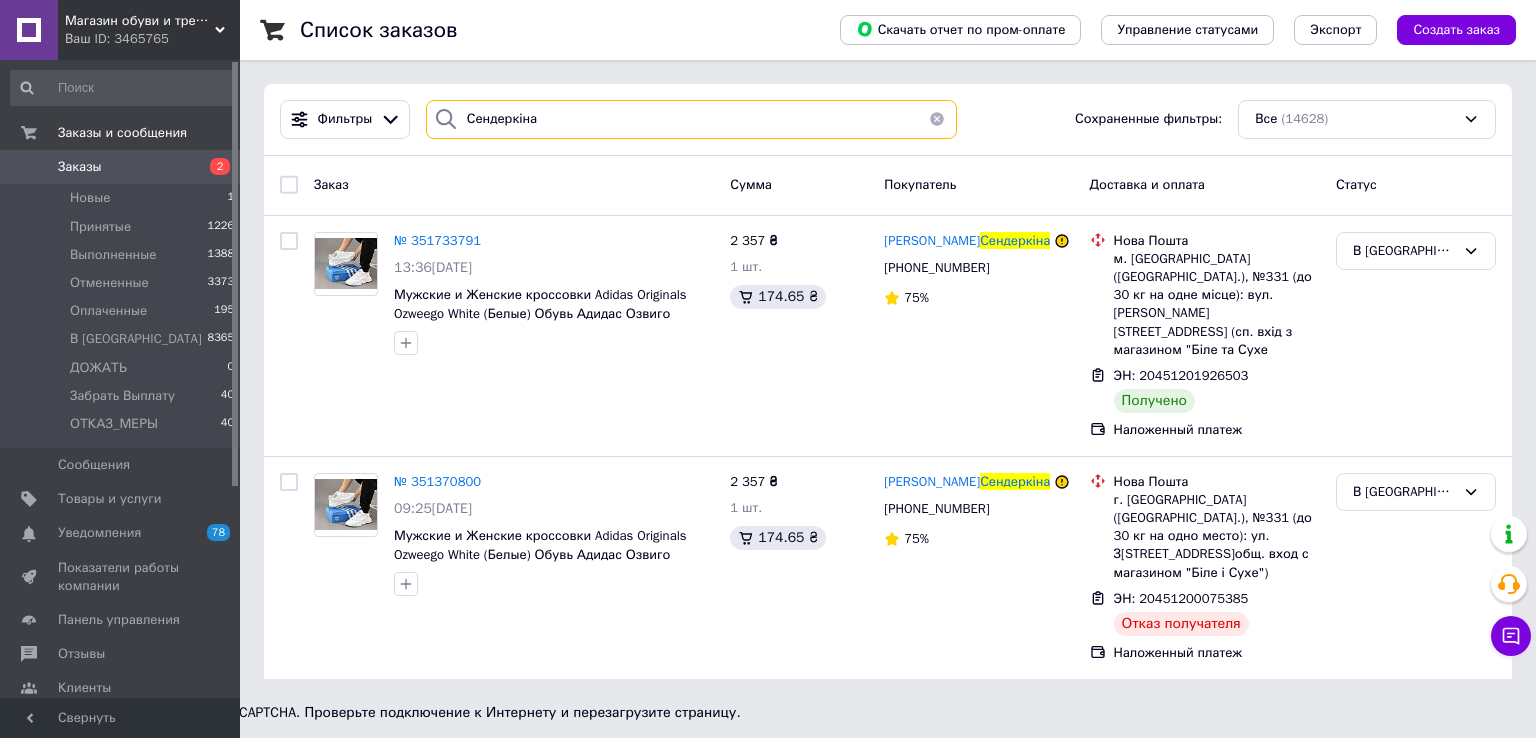 paste on "евченко" 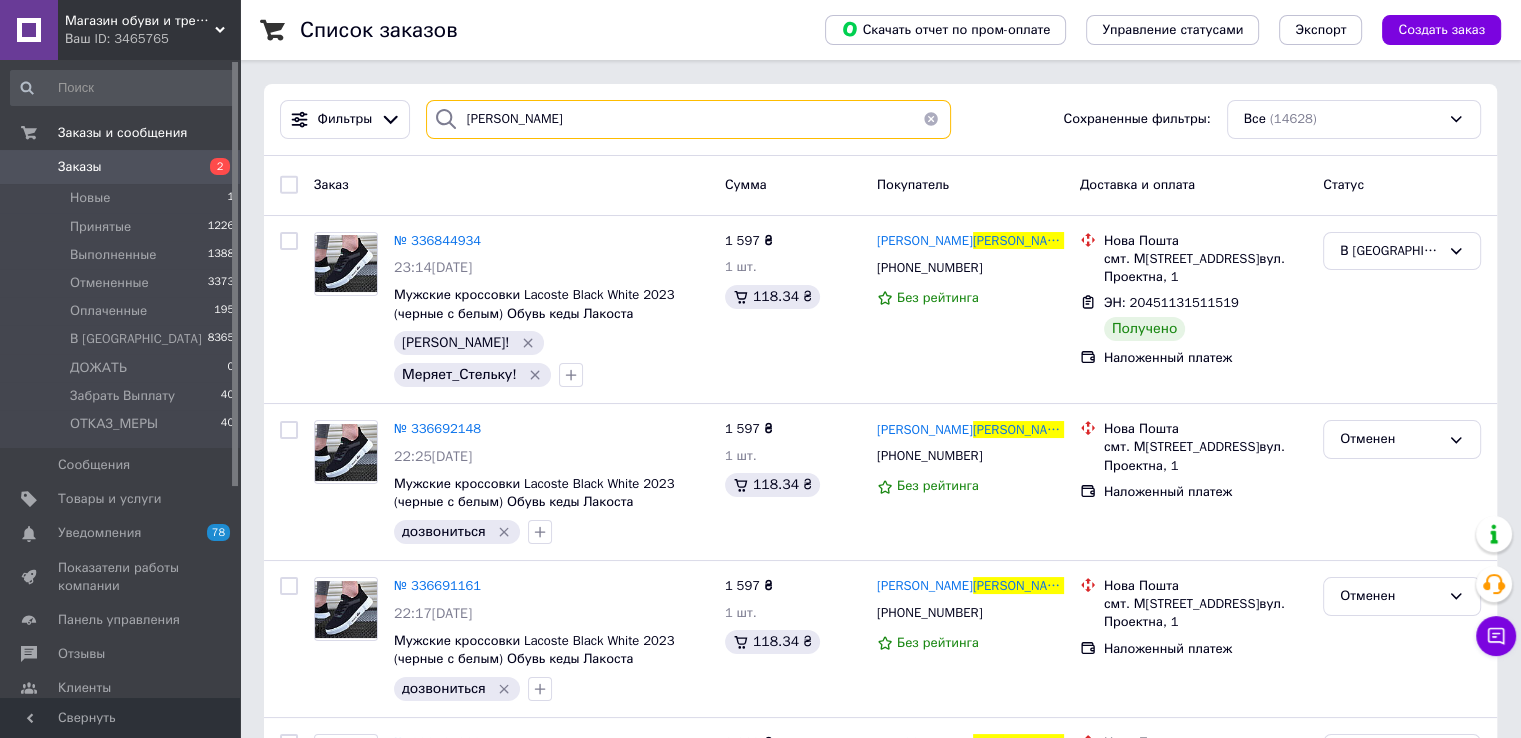 paste on "асьян" 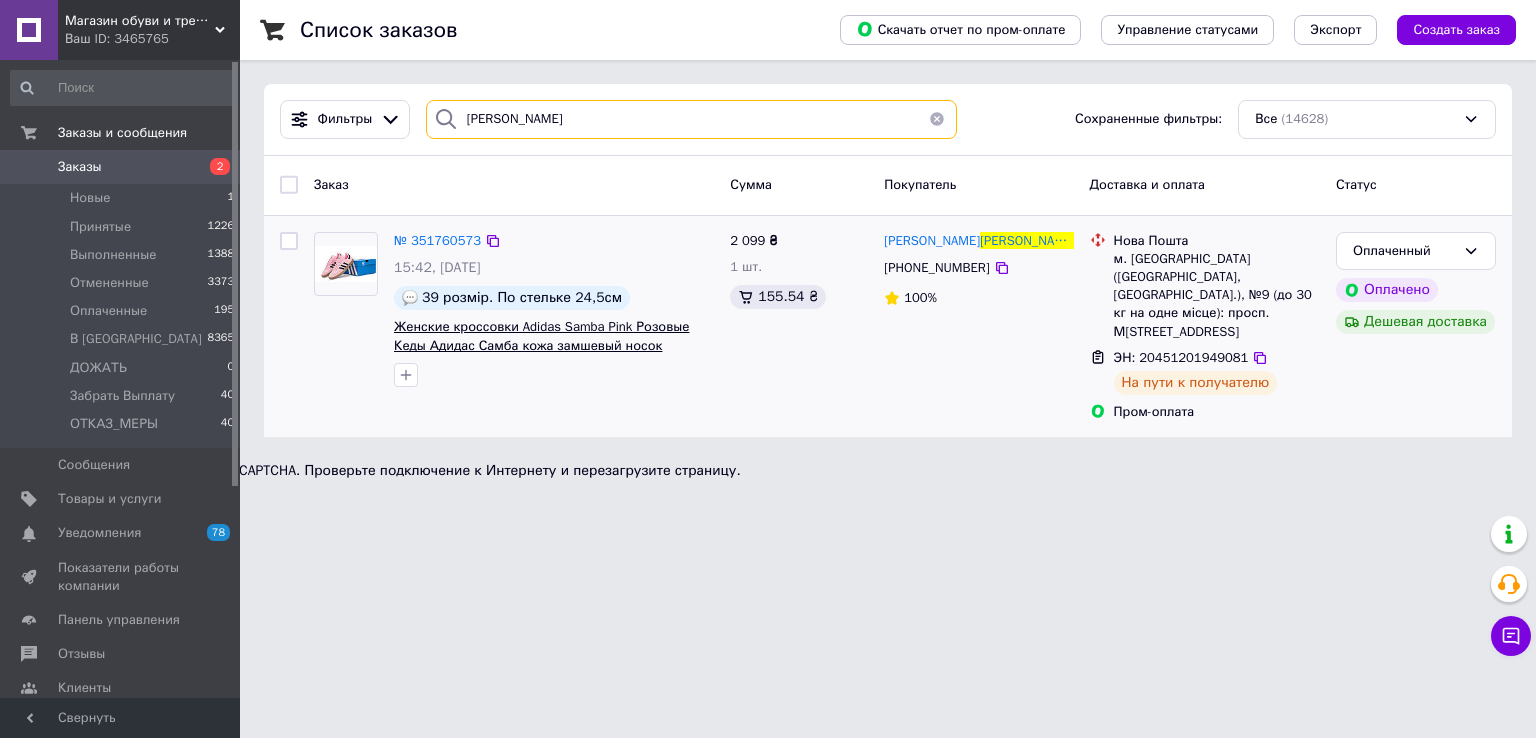 paste on "артинюк" 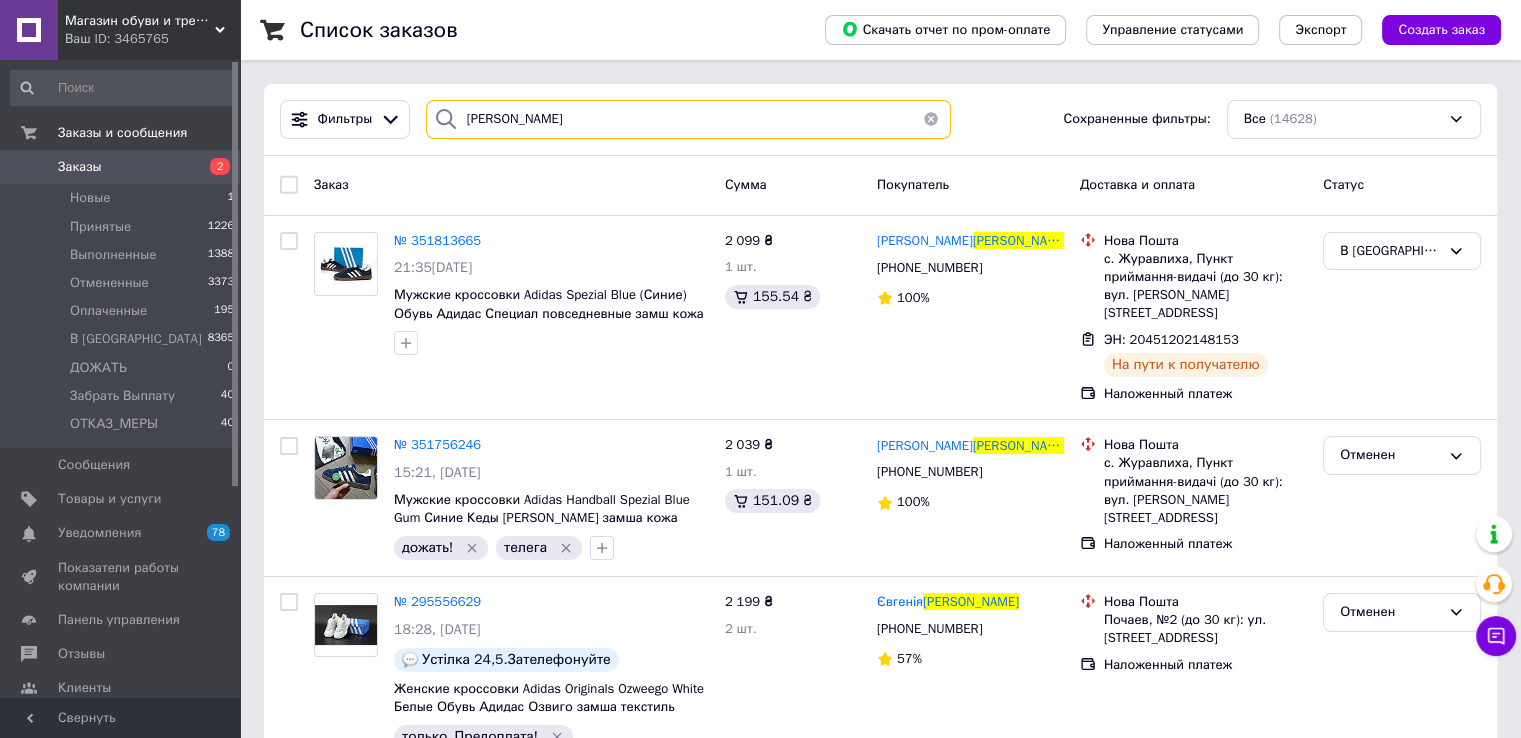 paste on "оліщу" 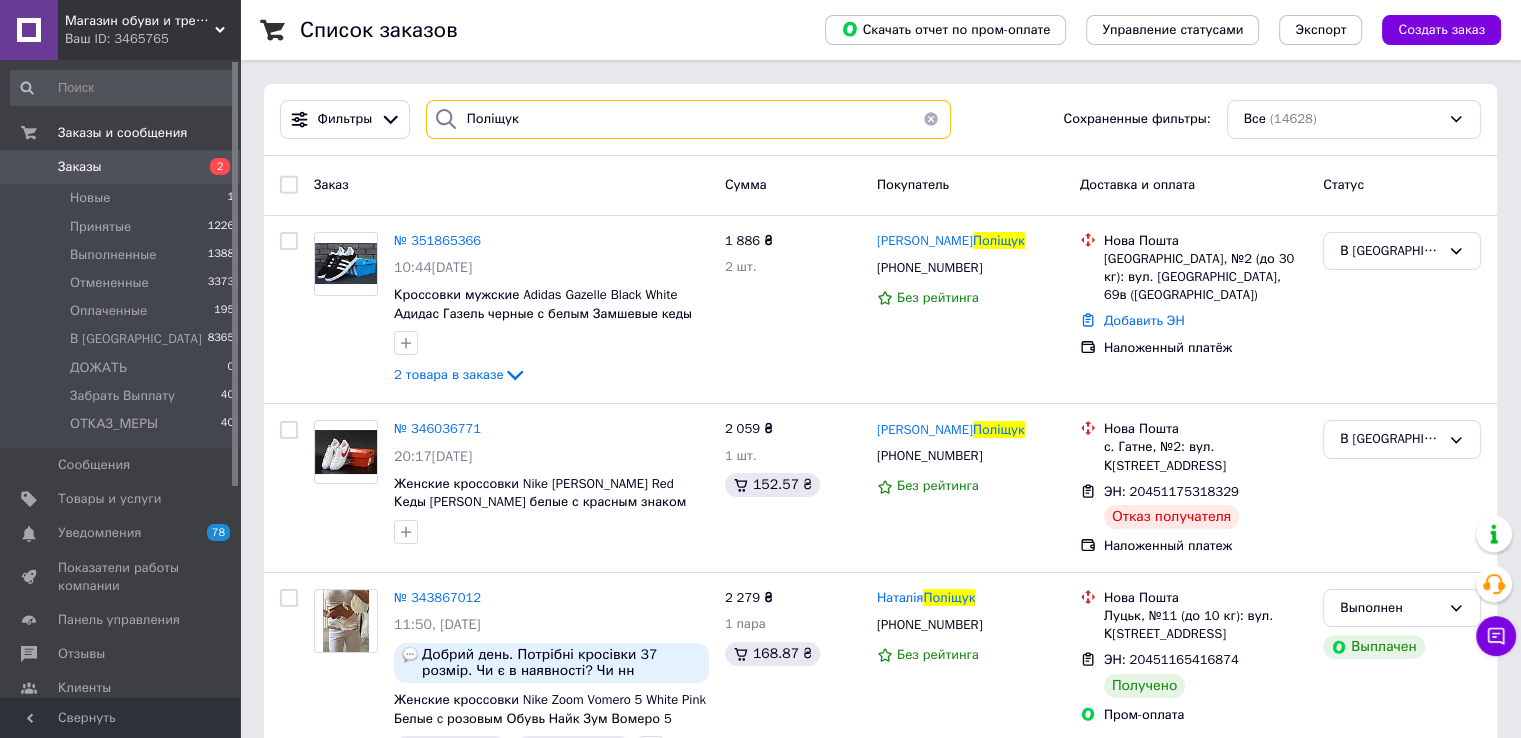 type on "Поліщук" 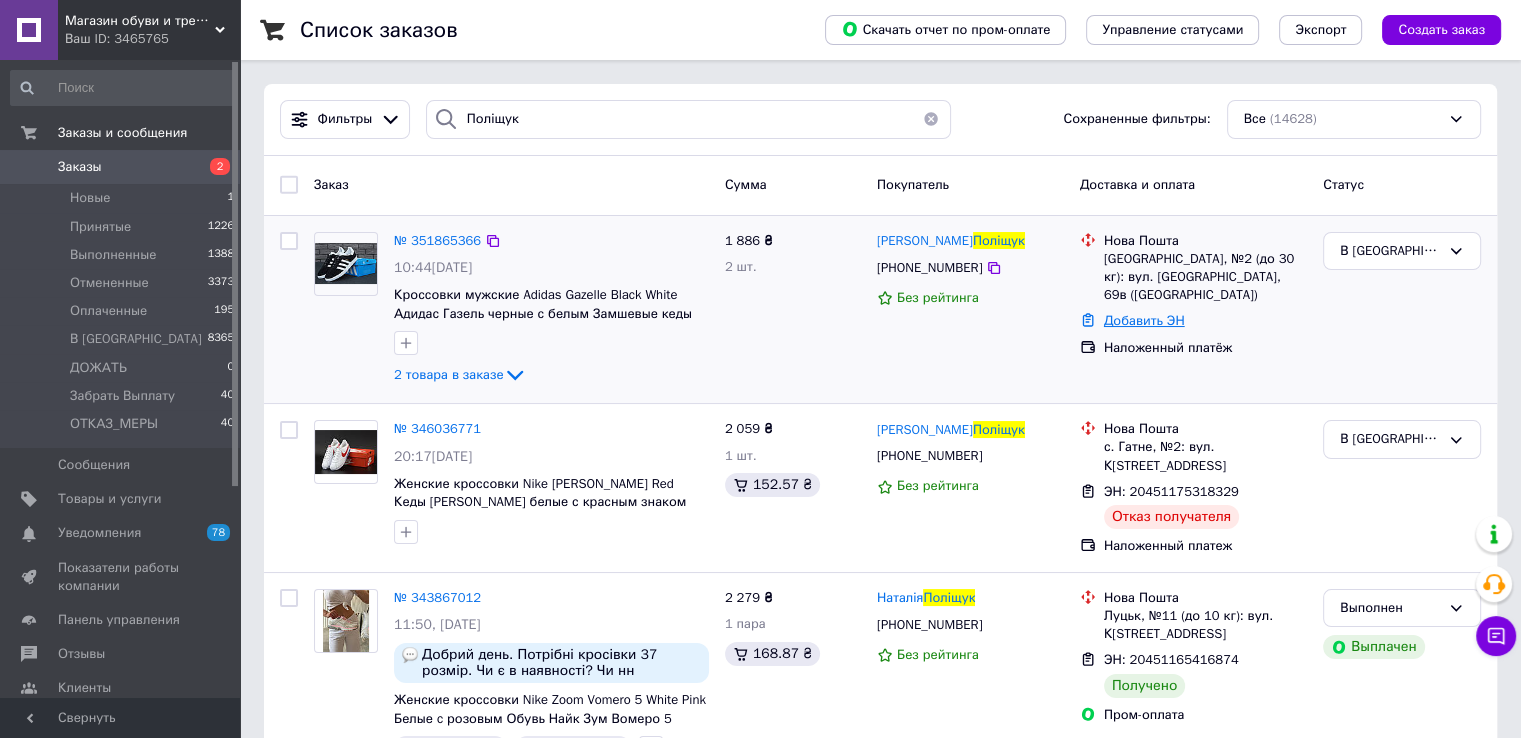 click on "Добавить ЭН" at bounding box center [1144, 320] 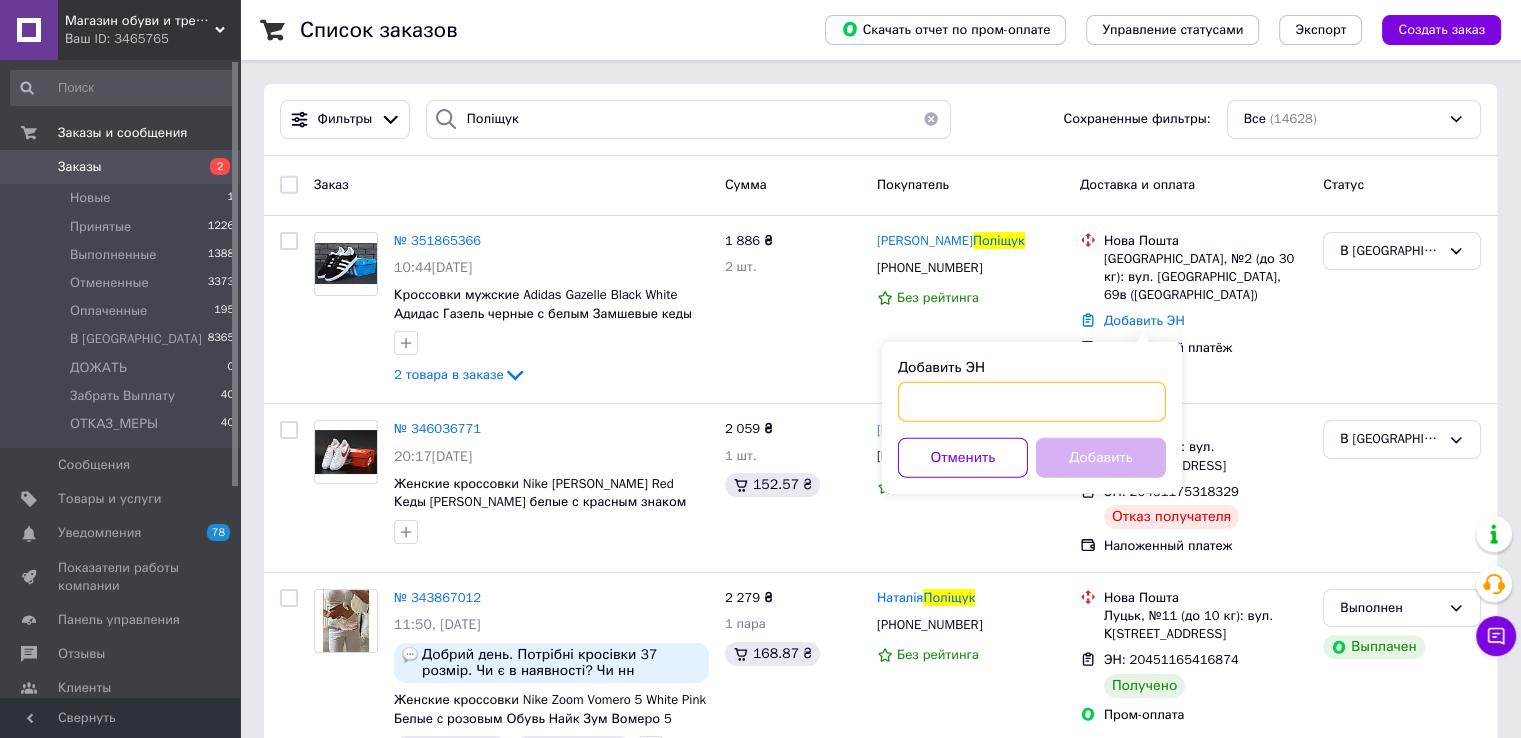 click on "Добавить ЭН" at bounding box center [1032, 402] 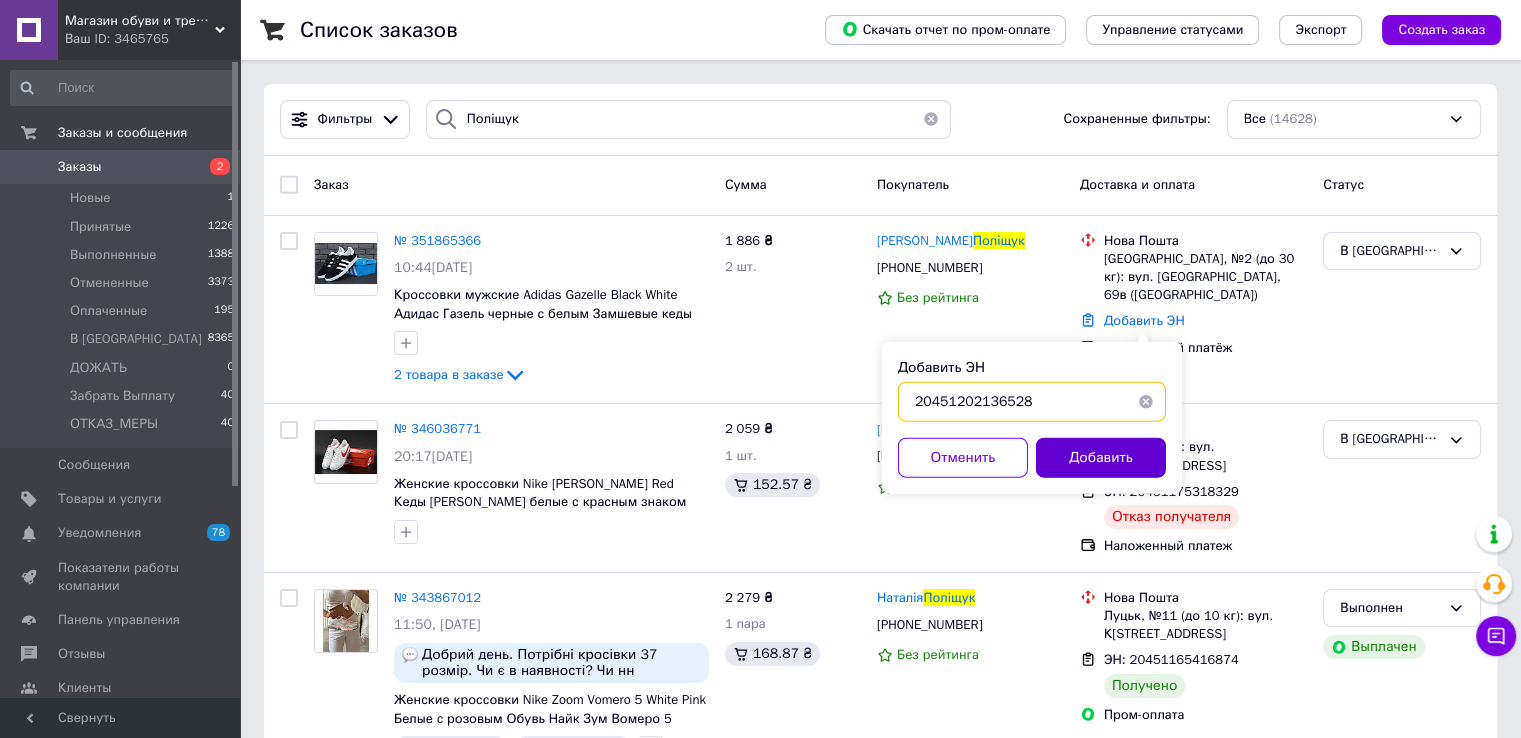 type on "20451202136528" 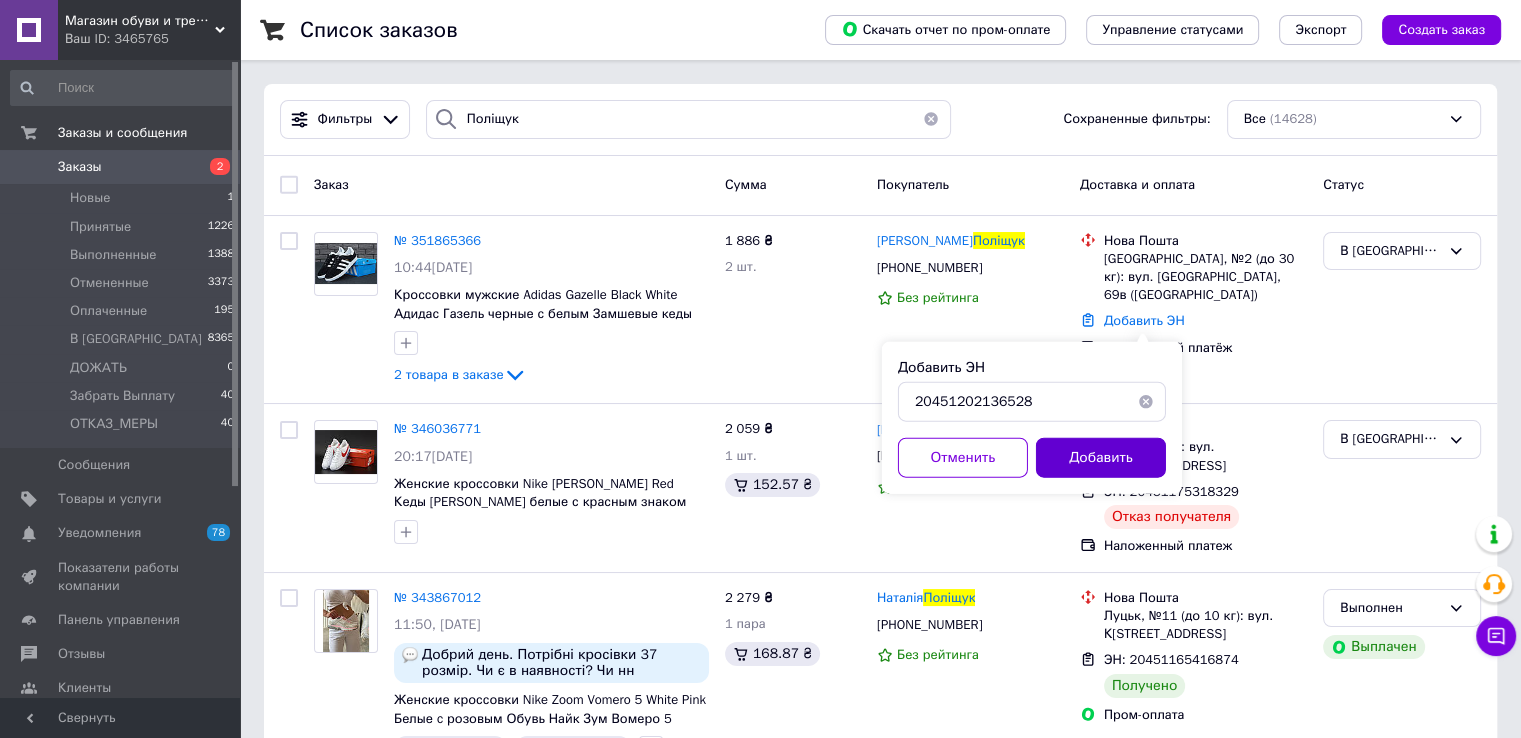 click on "Добавить" at bounding box center [1101, 458] 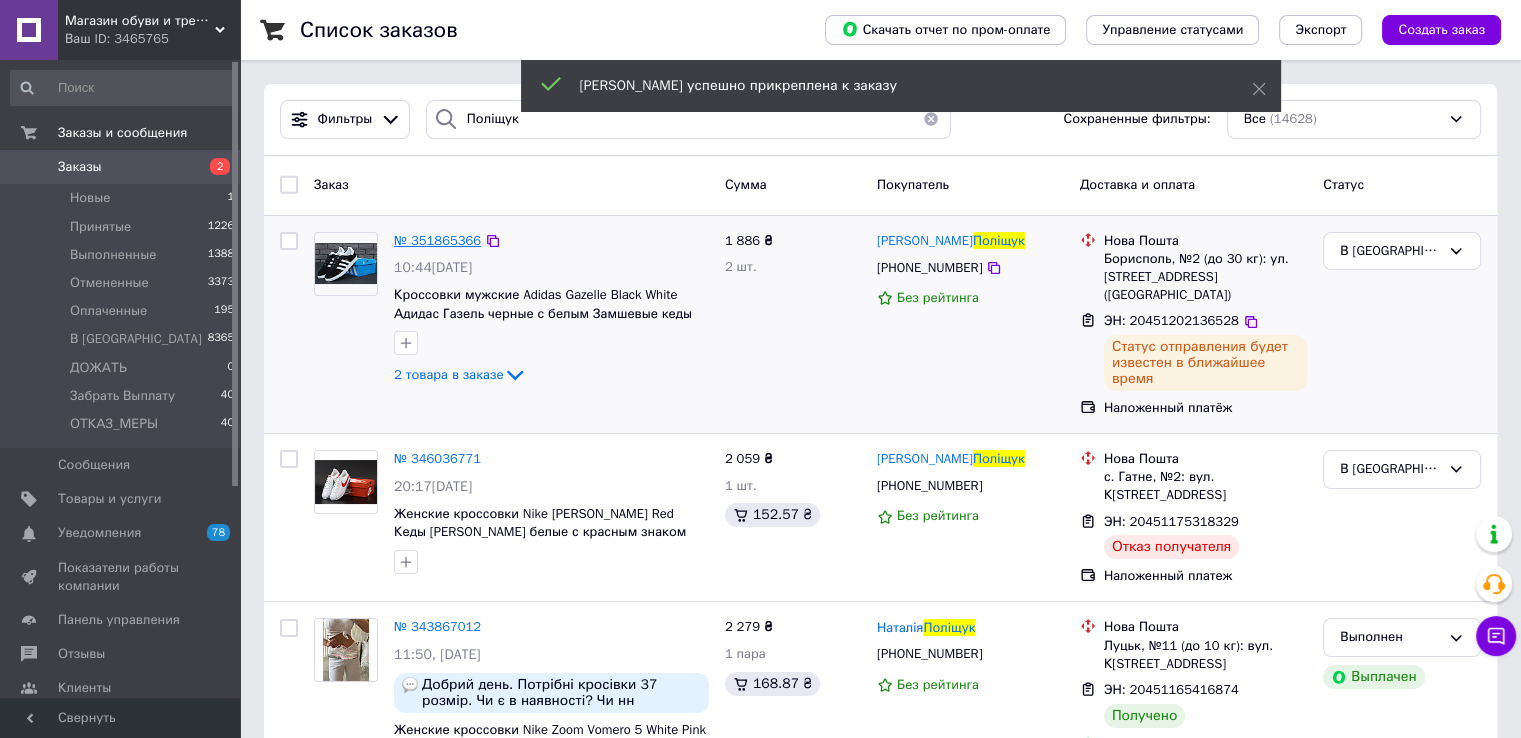 click on "№ 351865366" at bounding box center (437, 240) 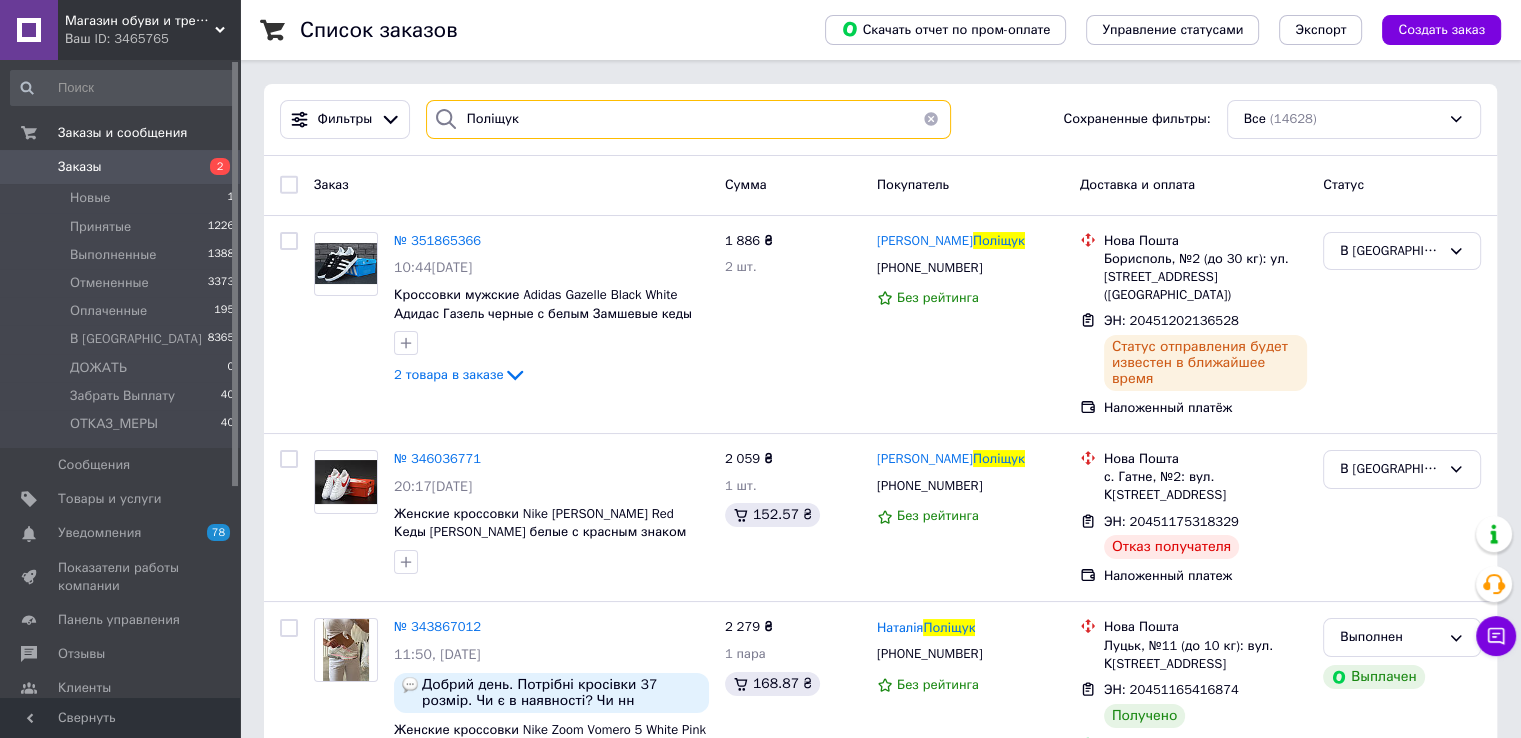 click on "Поліщук" at bounding box center [688, 119] 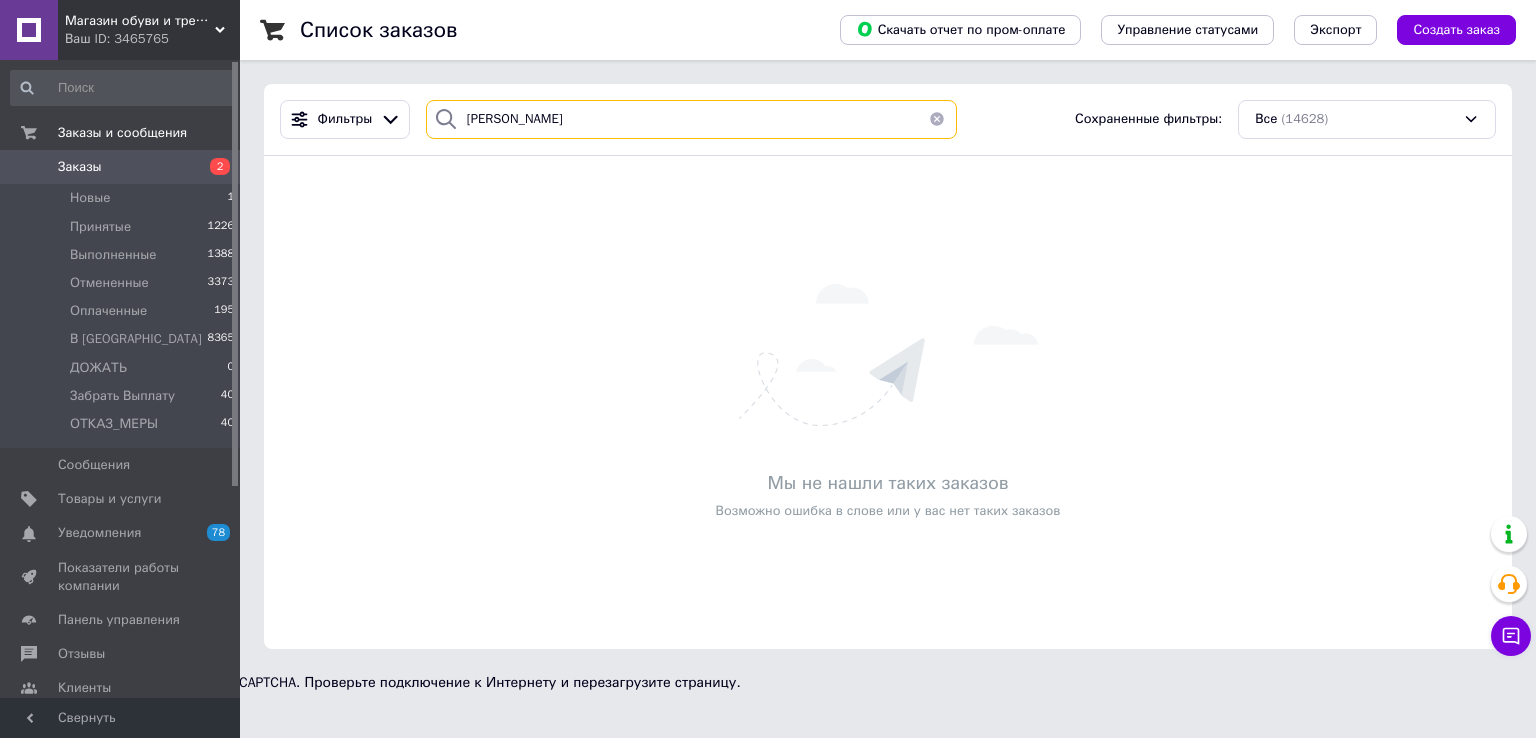 type on "Омелян" 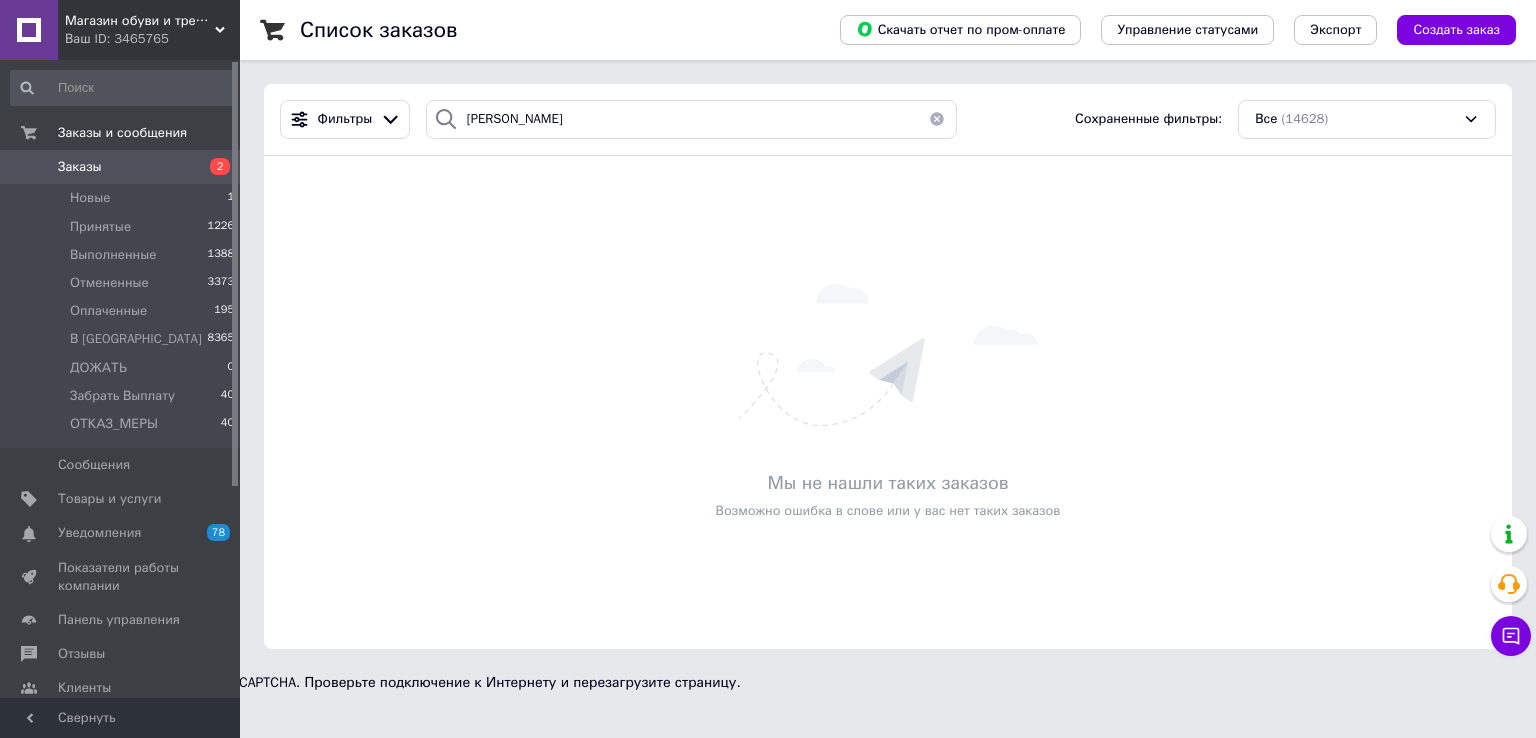 click on "Заказы" at bounding box center (121, 167) 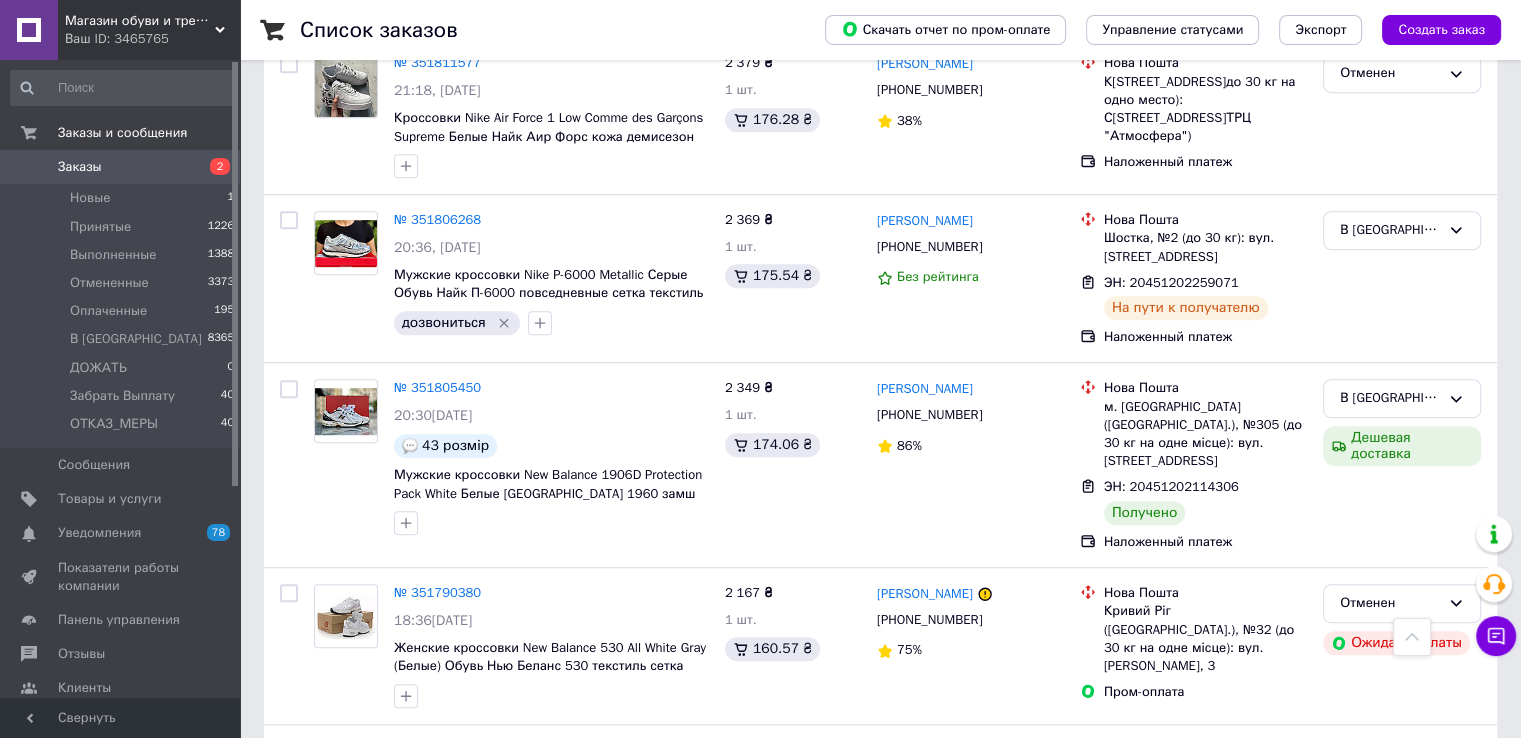 scroll, scrollTop: 1333, scrollLeft: 0, axis: vertical 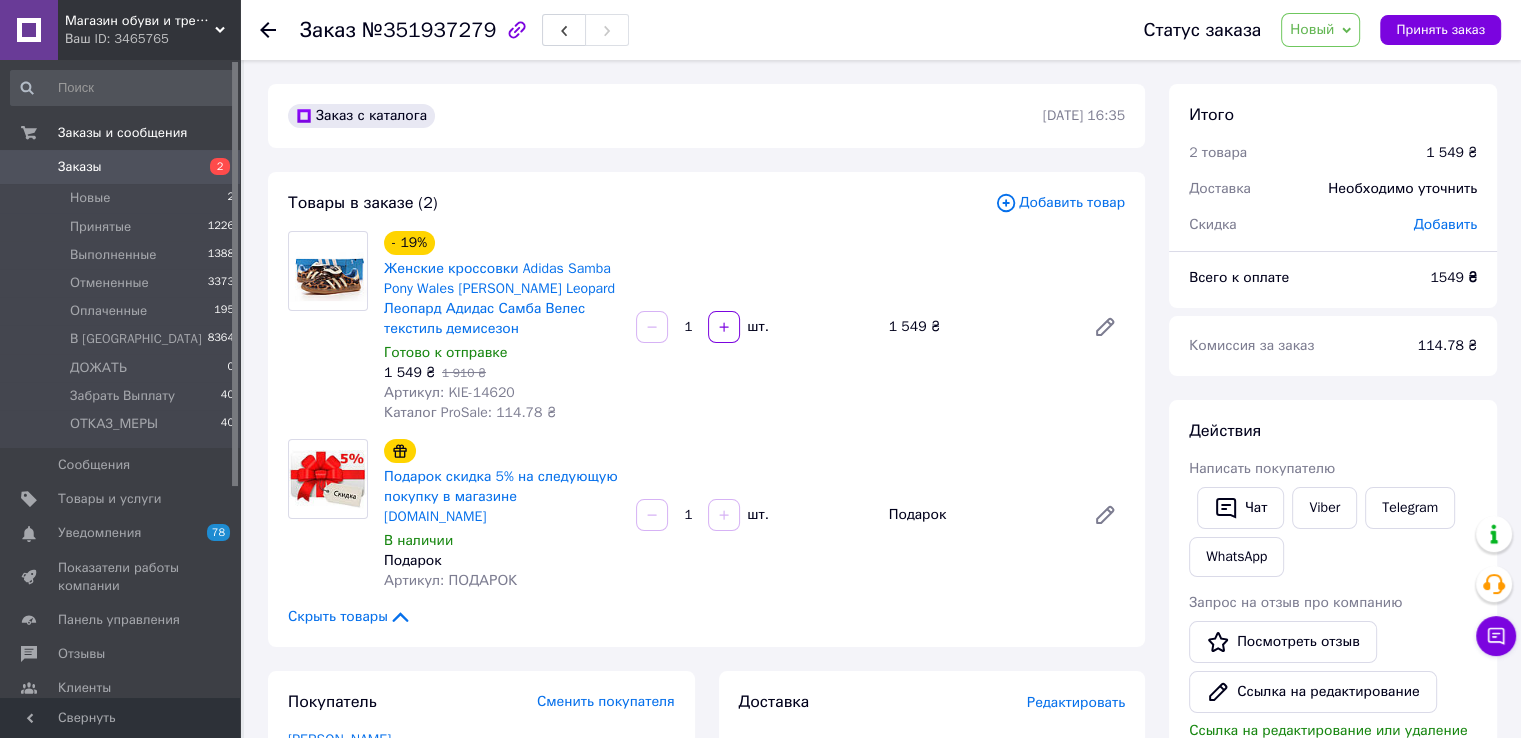 click on "Артикул: KIE-14620" at bounding box center [449, 392] 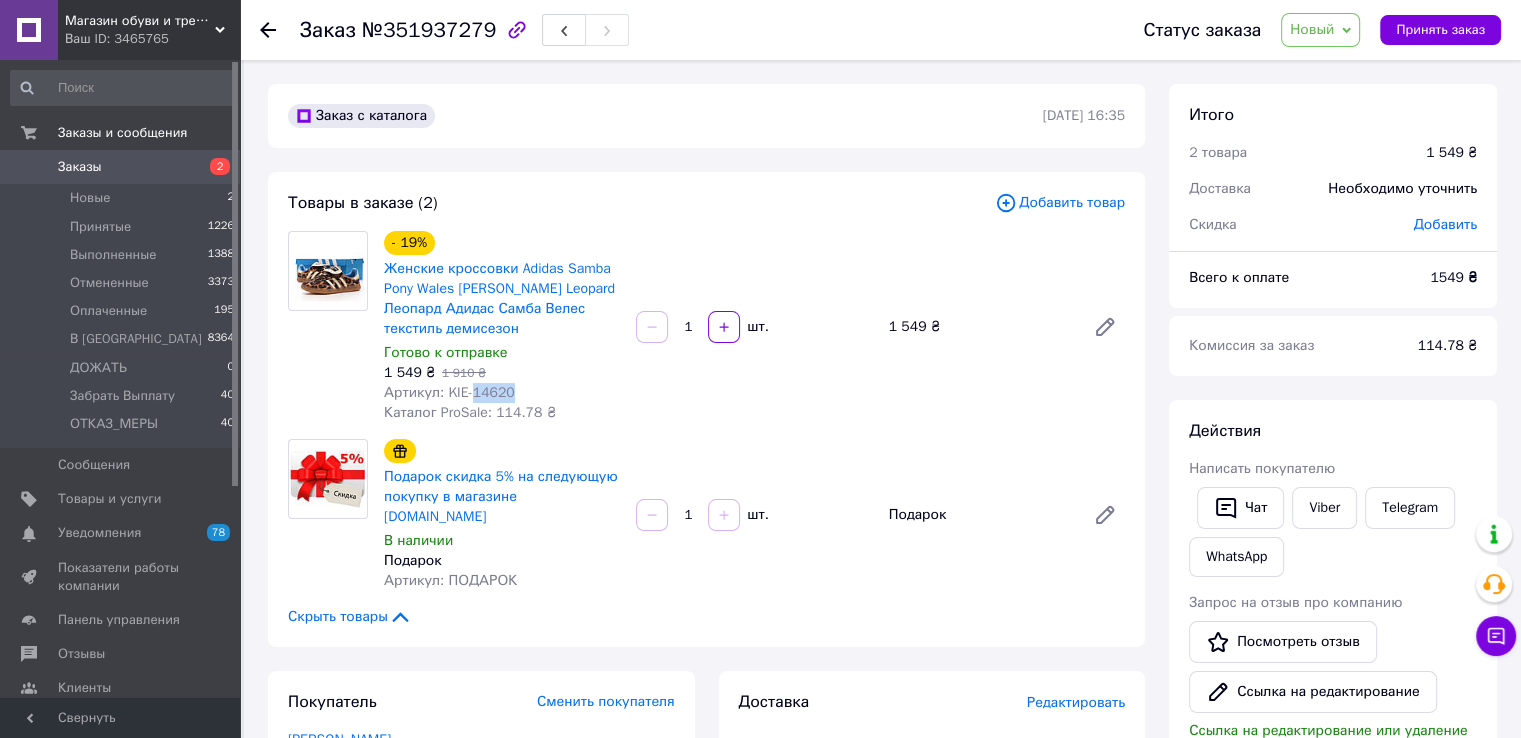 click on "Артикул: KIE-14620" at bounding box center [449, 392] 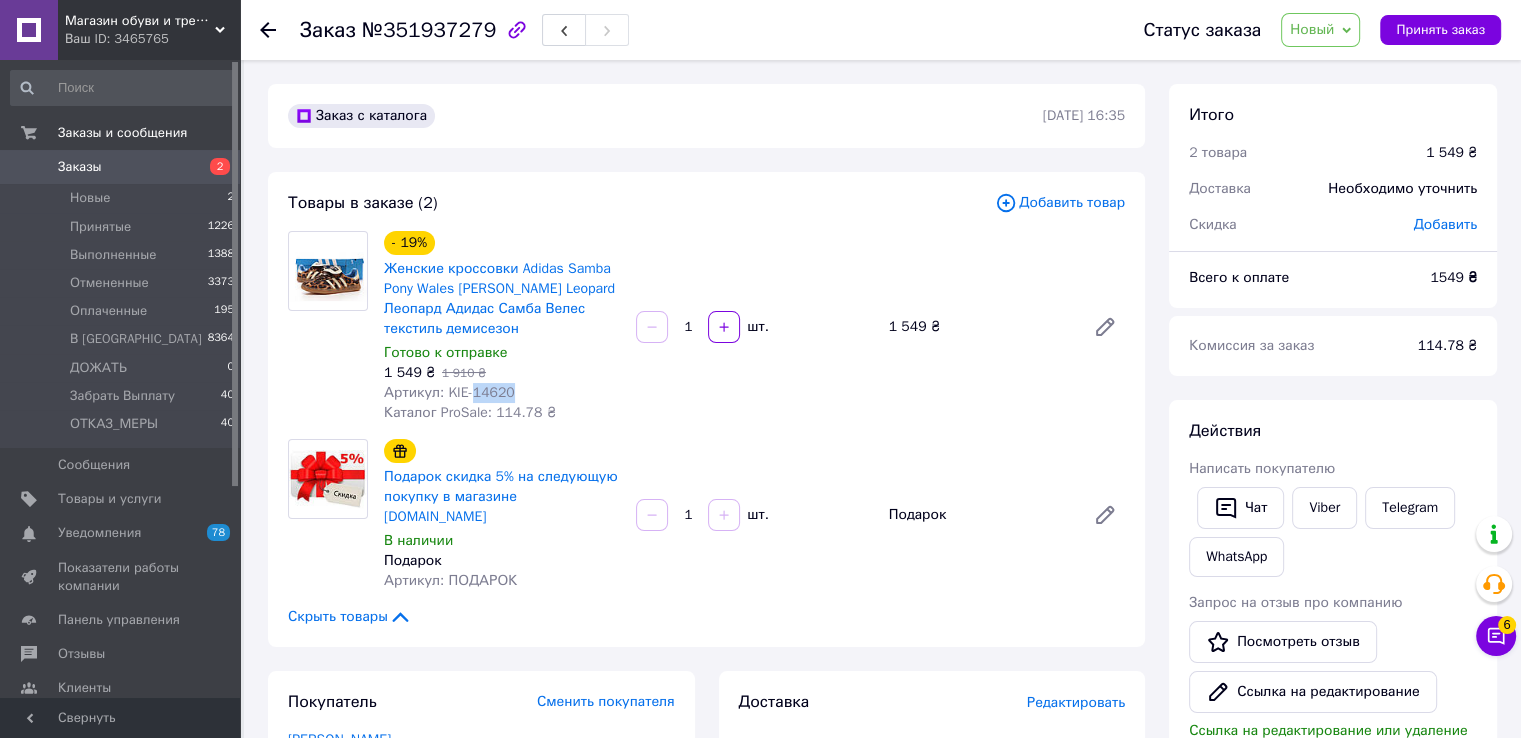 copy on "14620" 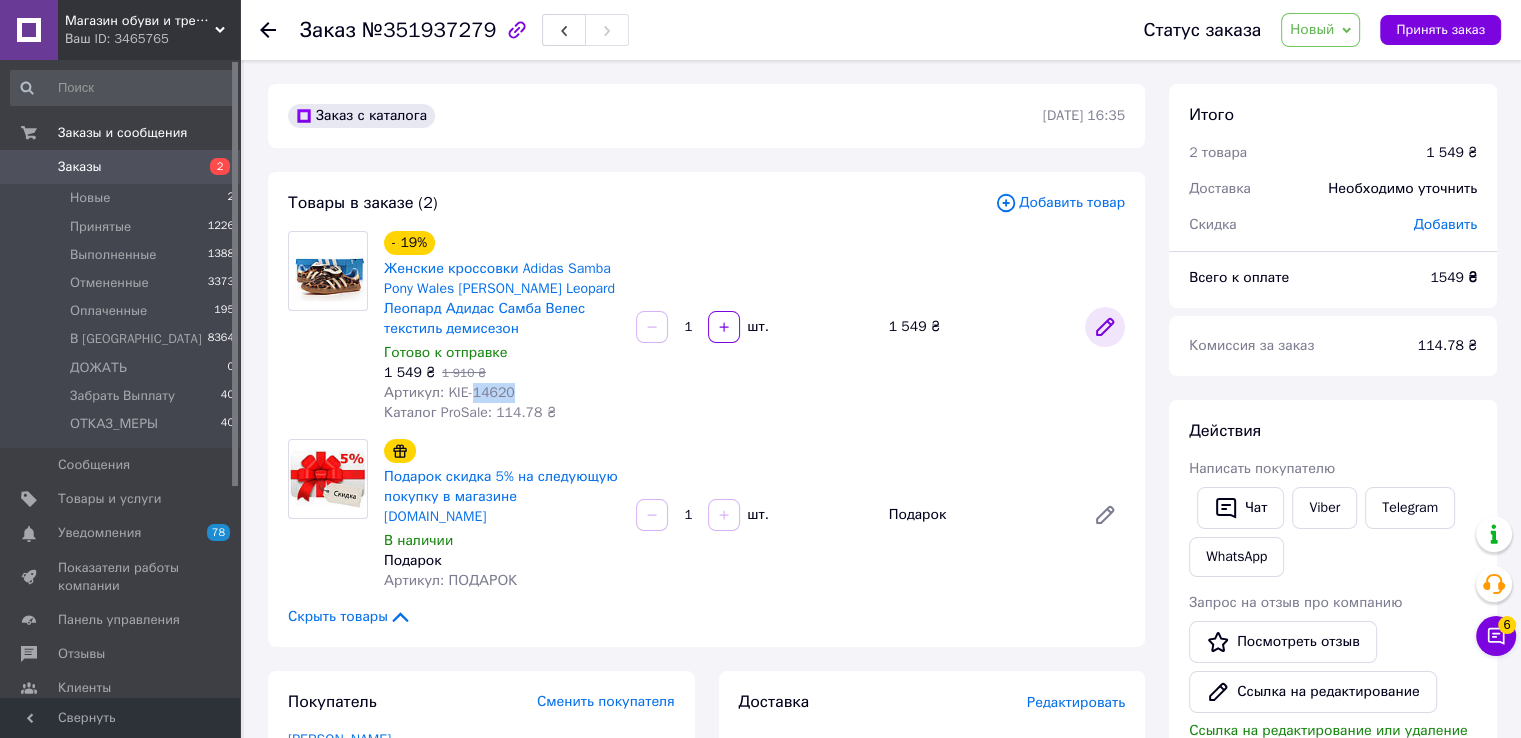 click 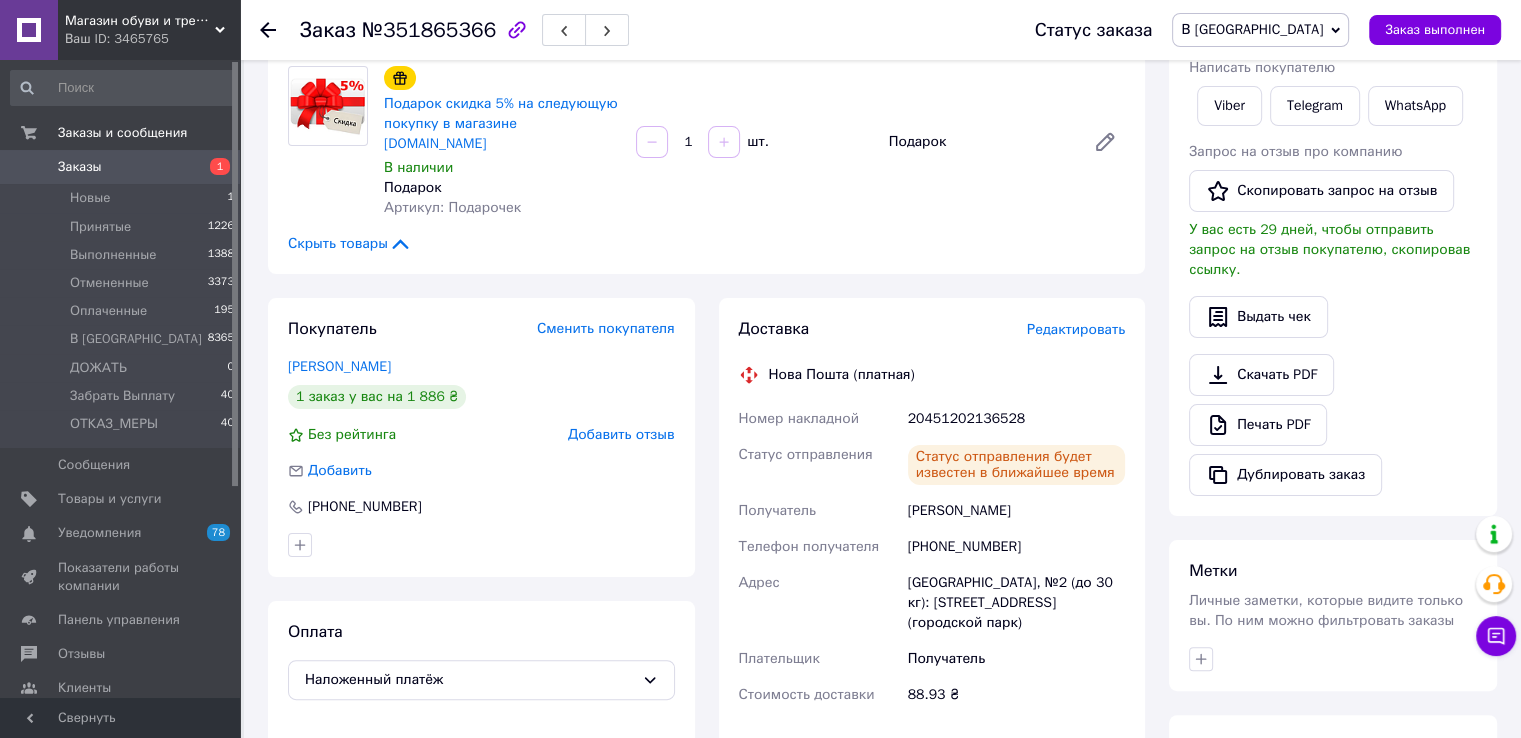 scroll, scrollTop: 0, scrollLeft: 0, axis: both 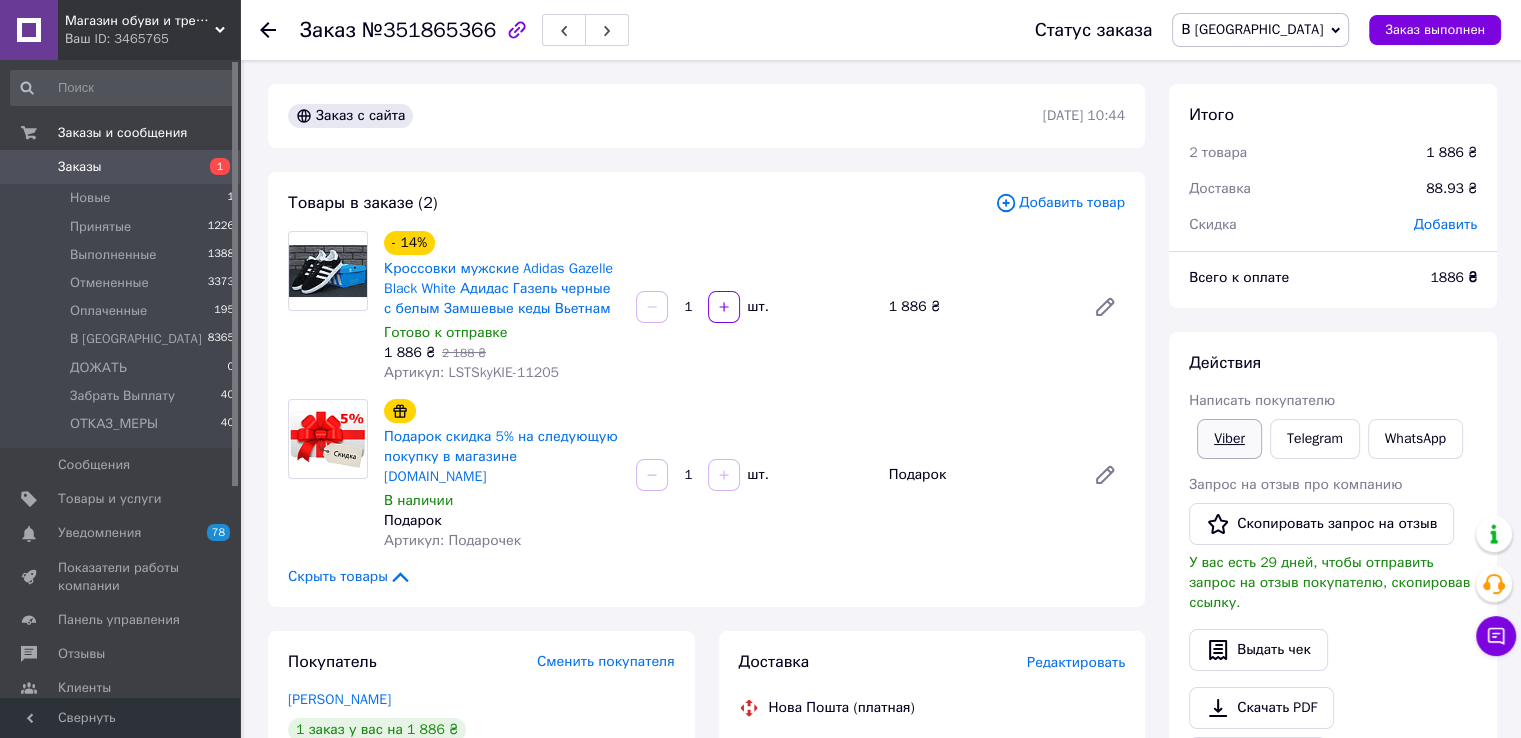click on "Viber" at bounding box center [1229, 439] 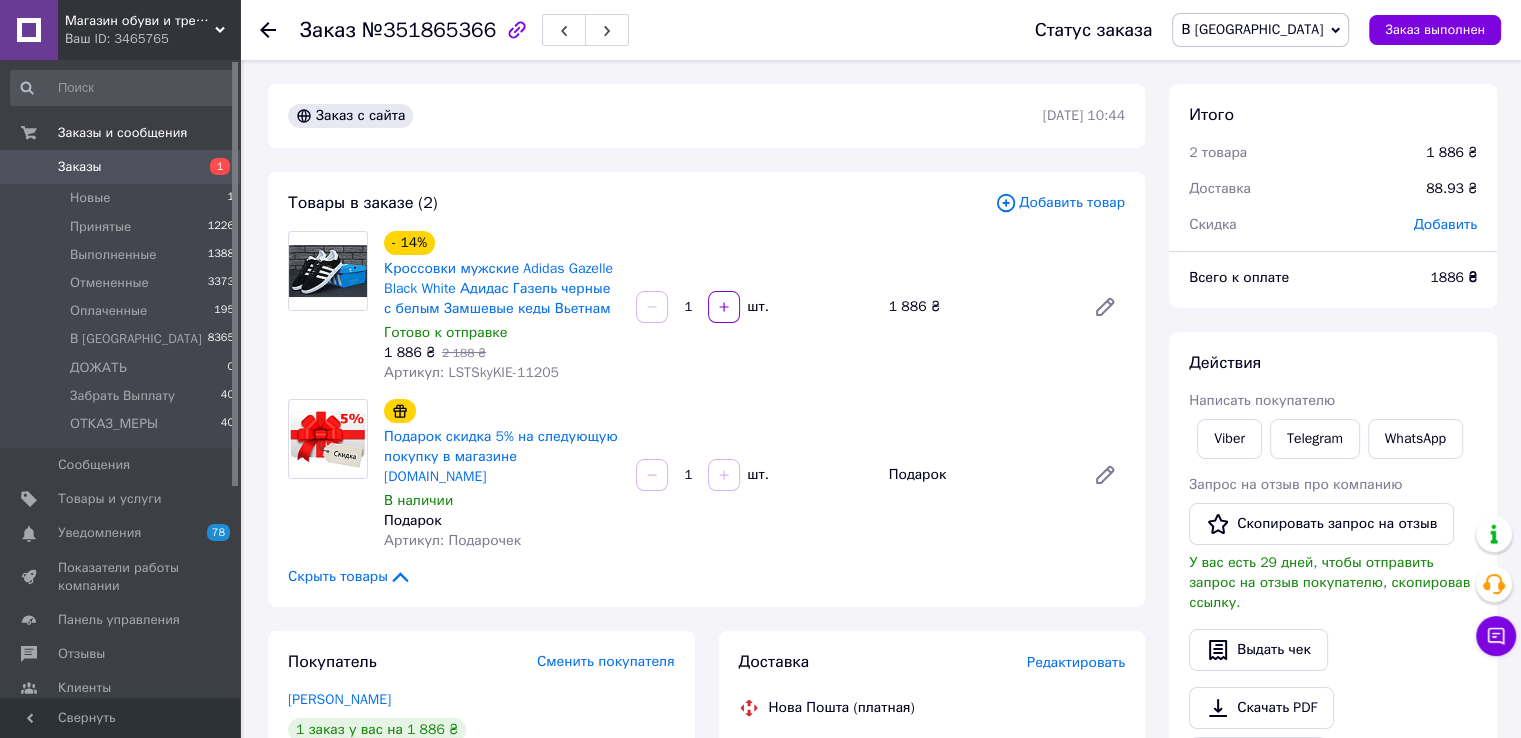 drag, startPoint x: 1432, startPoint y: 362, endPoint x: 1416, endPoint y: 350, distance: 20 